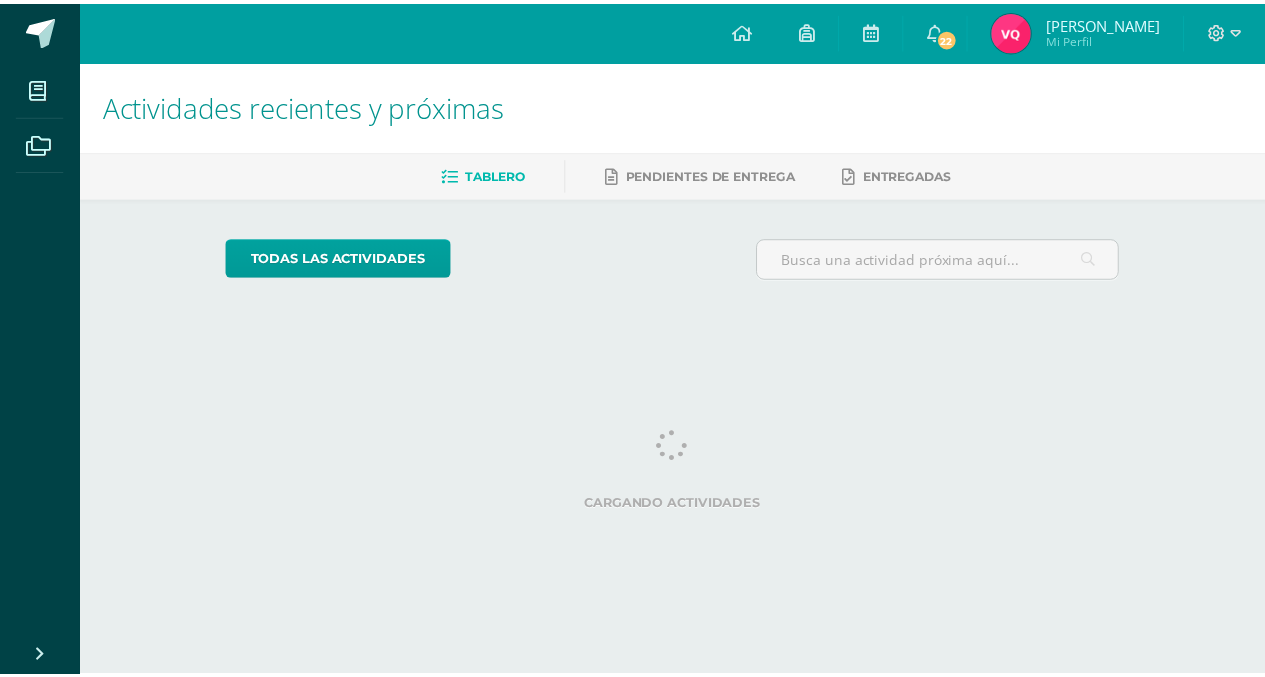 scroll, scrollTop: 0, scrollLeft: 0, axis: both 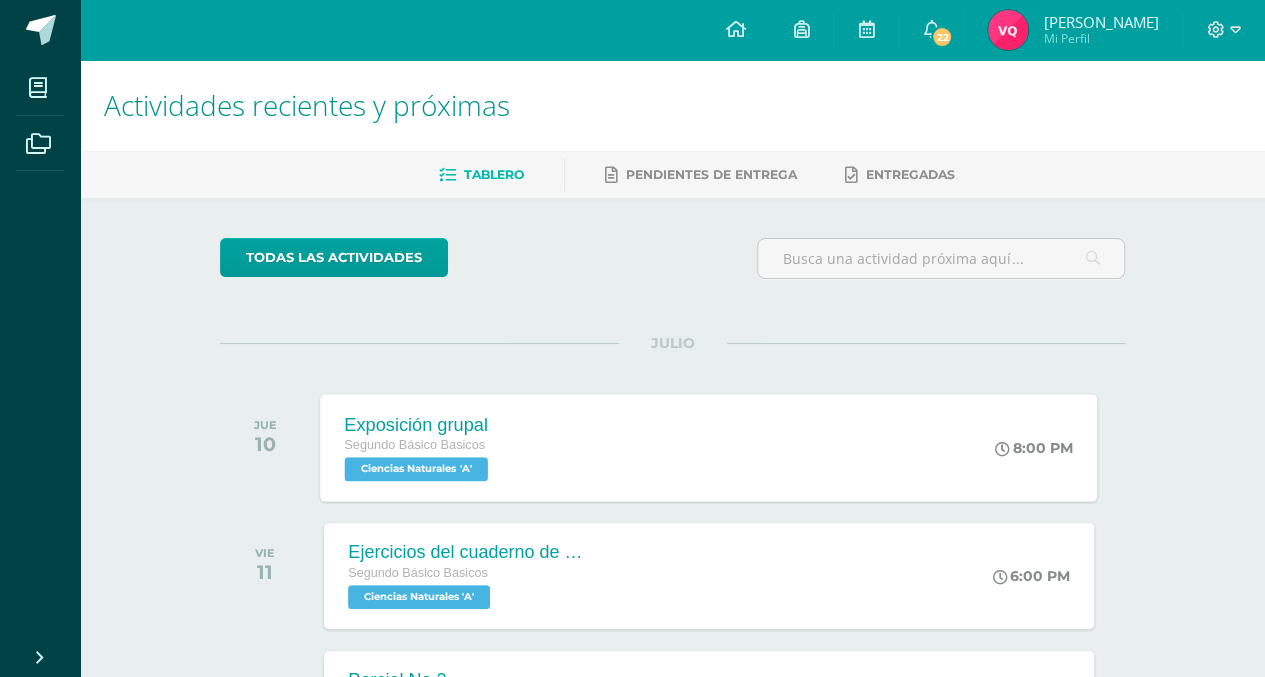 click on "Segundo Básico Basicos" at bounding box center [415, 445] 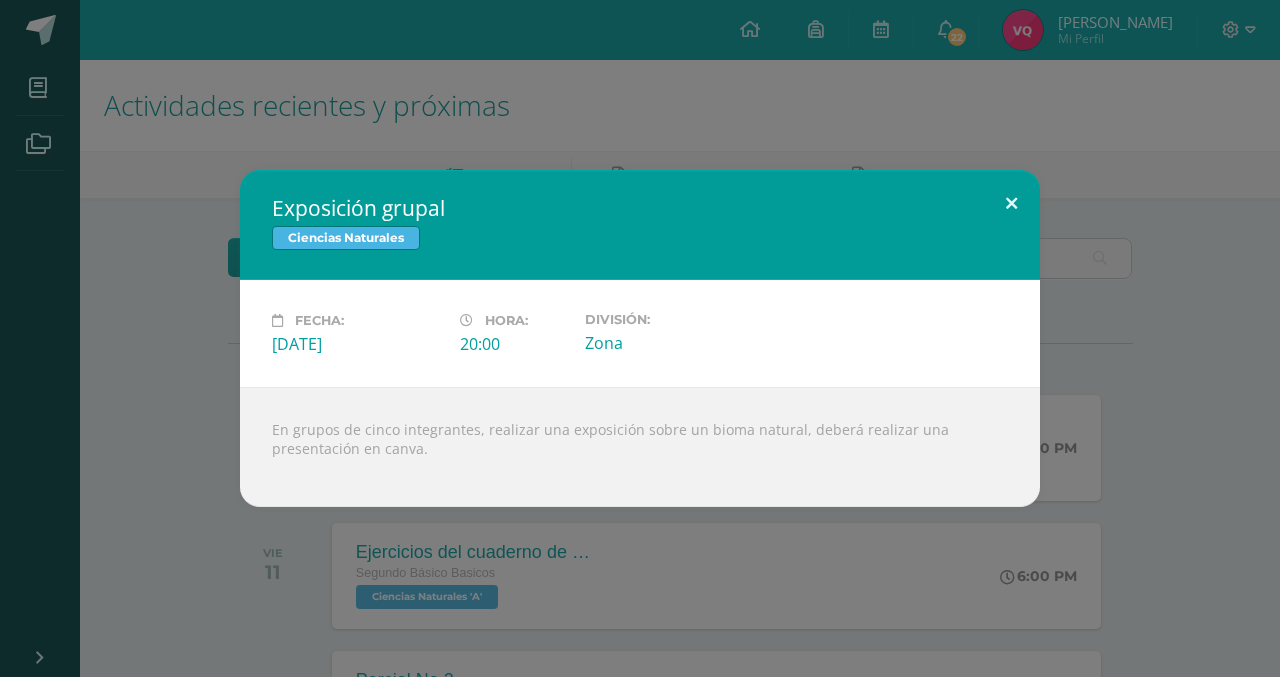 click at bounding box center (1011, 204) 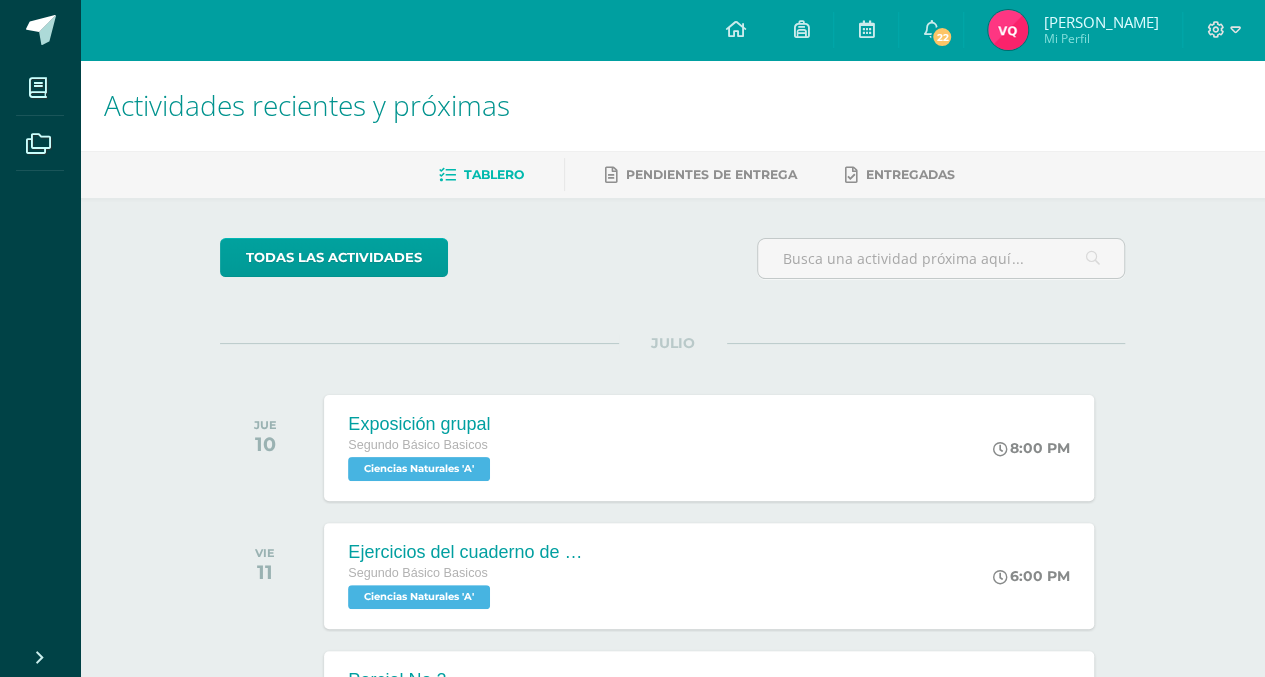 click at bounding box center (1224, 30) 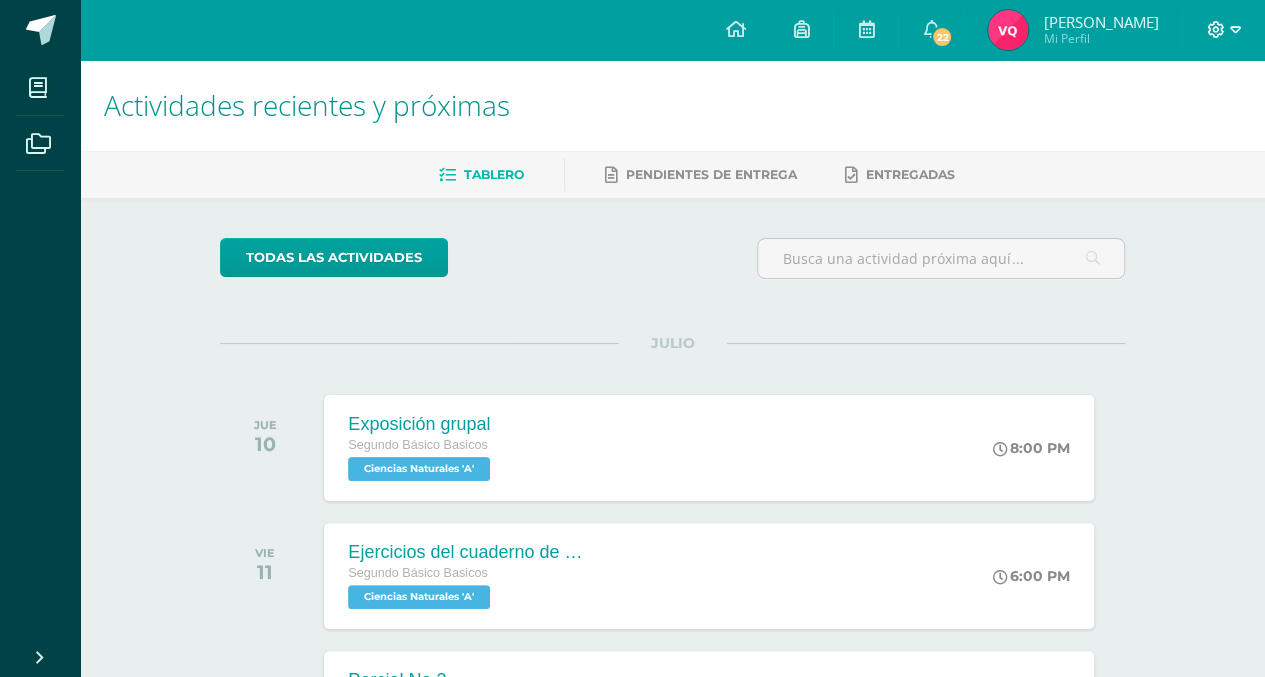 click at bounding box center (1224, 30) 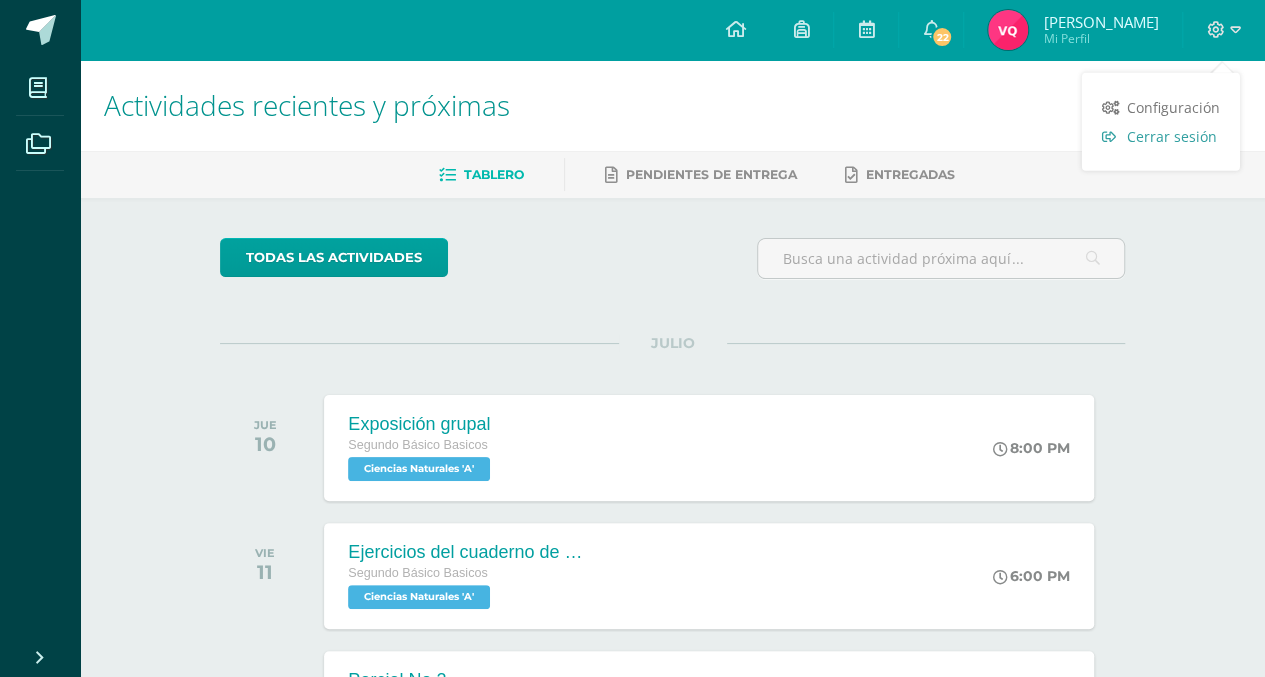 click on "Cerrar sesión" at bounding box center [1172, 136] 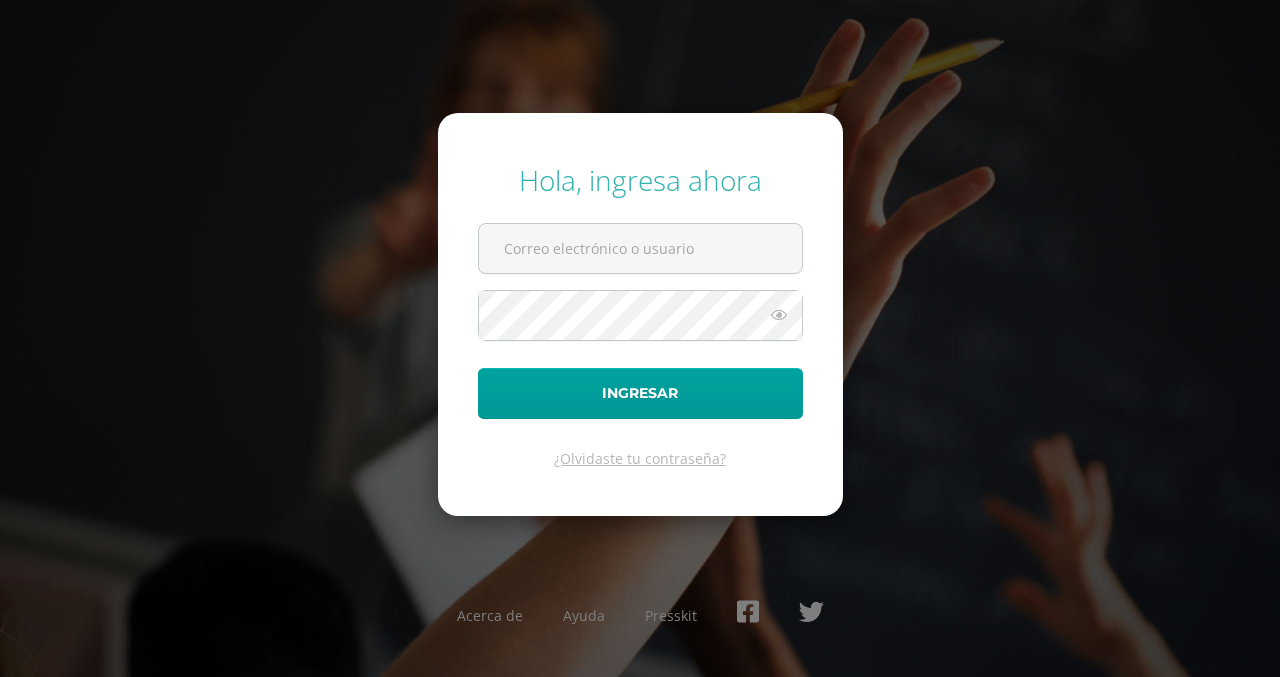 scroll, scrollTop: 0, scrollLeft: 0, axis: both 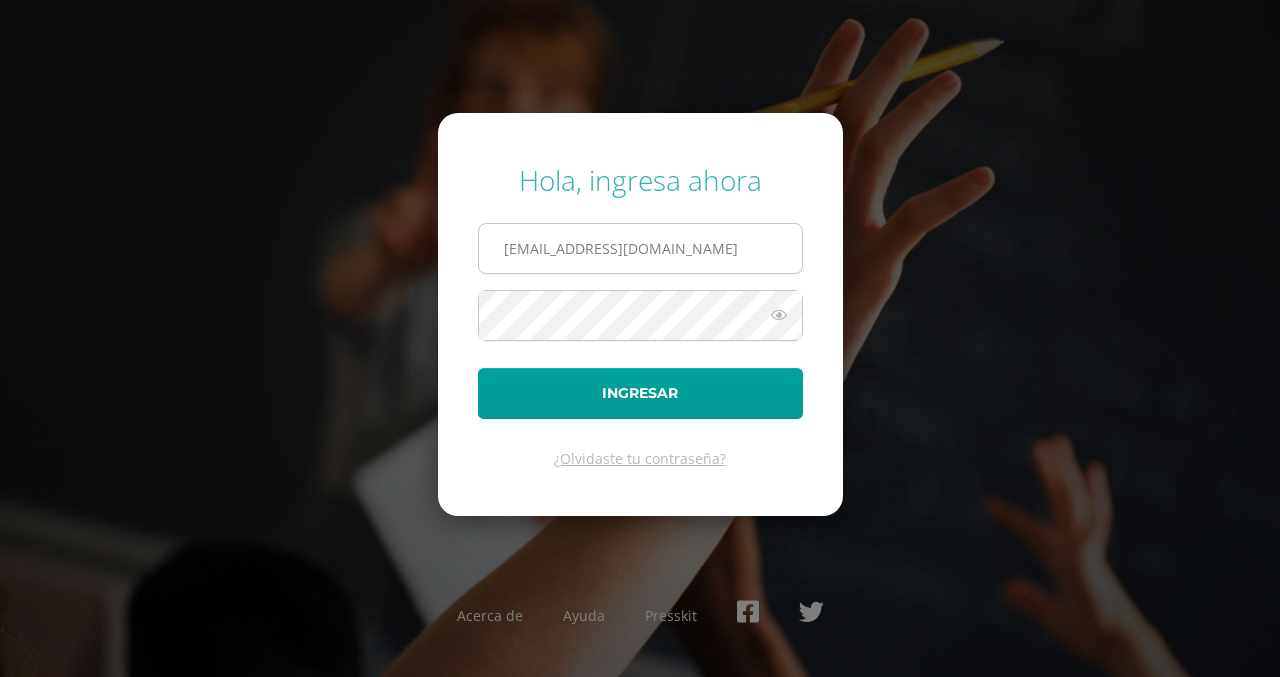 click on "alumno23vaqm04@integralamericano.edu.gt" at bounding box center [640, 248] 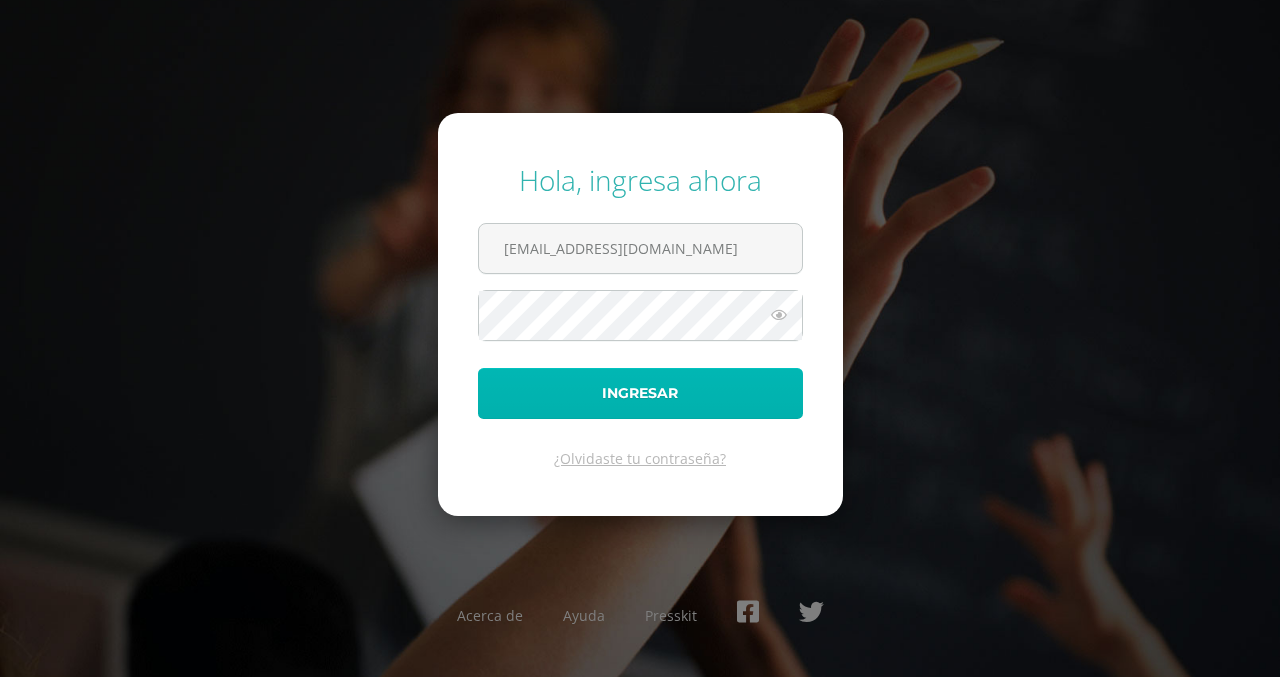 click on "Ingresar" at bounding box center [640, 393] 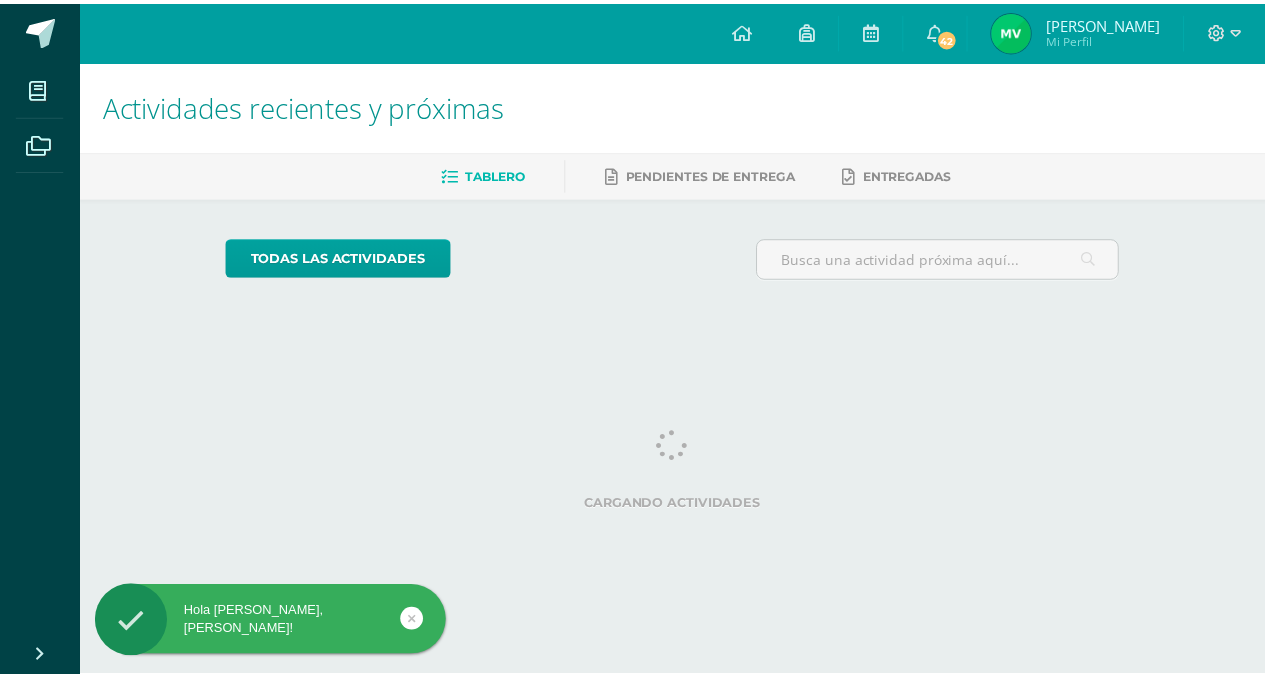 scroll, scrollTop: 0, scrollLeft: 0, axis: both 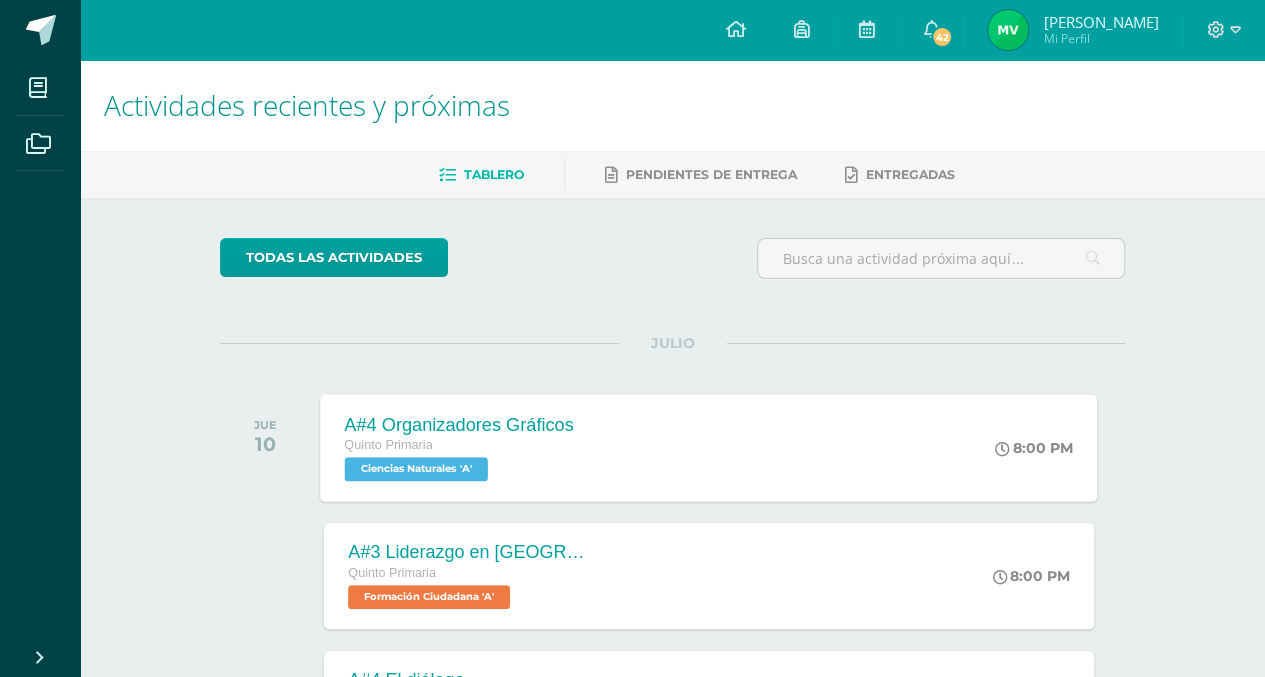 click on "A#4 Organizadores Gráficos
Quinto Primaria
Ciencias Naturales 'A'
8:00 PM
A#4 Organizadores Gráficos
Ciencias Naturales
Cargando contenido" at bounding box center [709, 447] 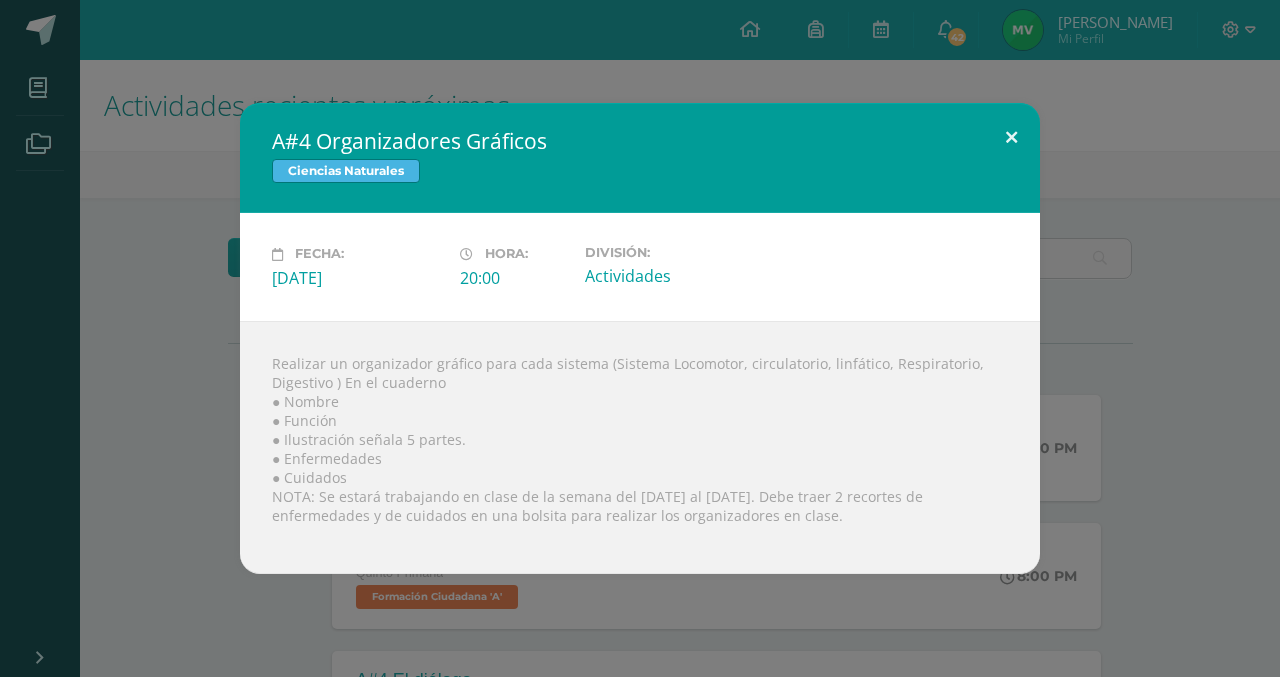 click at bounding box center (1011, 137) 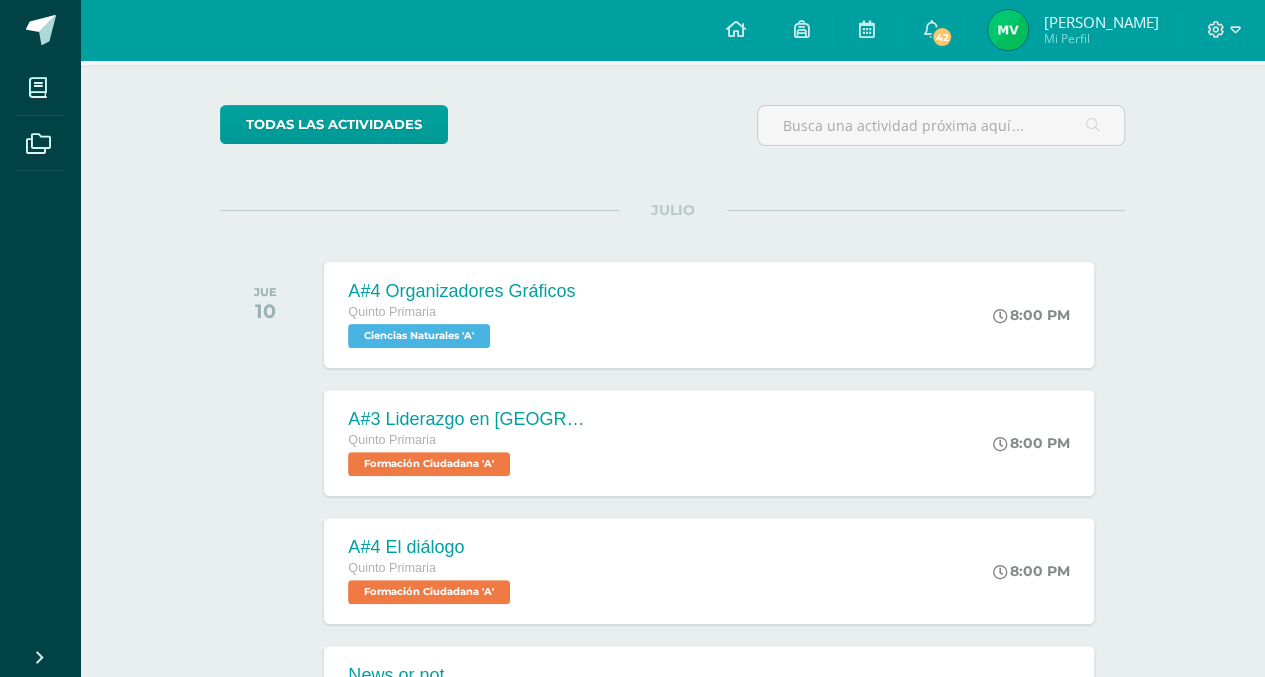 scroll, scrollTop: 134, scrollLeft: 0, axis: vertical 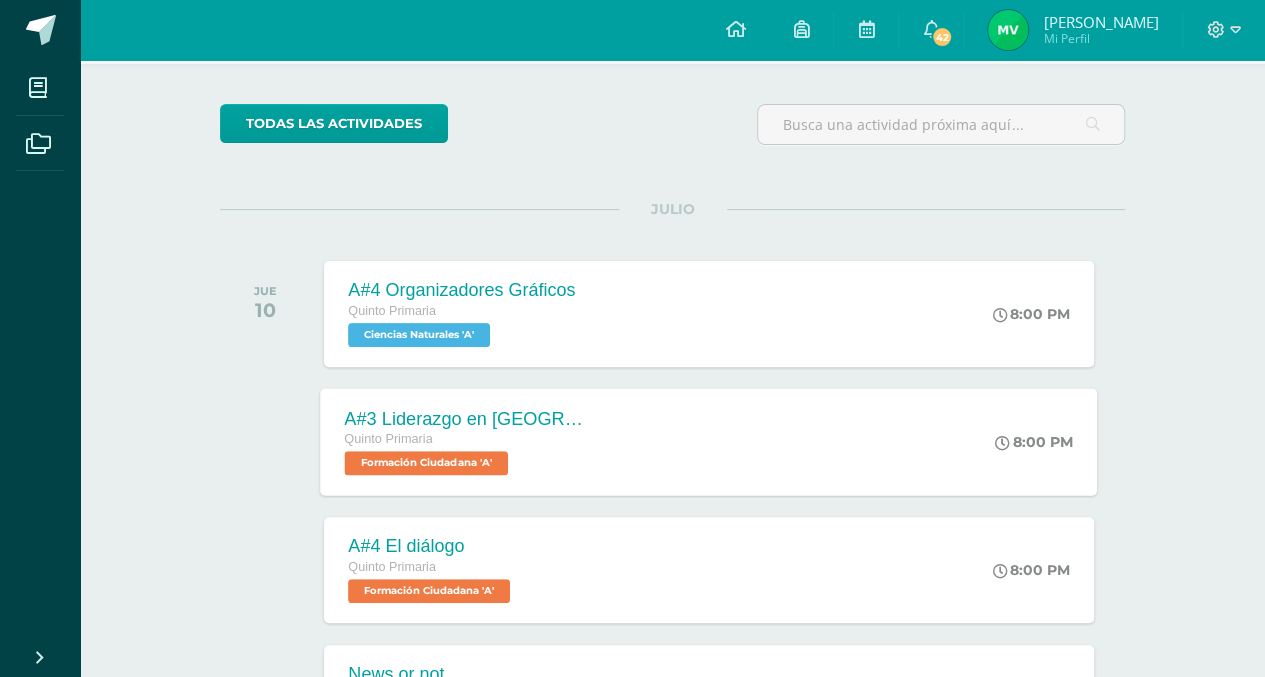 click on "A#3 Liderazgo en America
Quinto Primaria
Formación Ciudadana 'A'
8:00 PM
A#3 Liderazgo en America
Formación Ciudadana
Cargando contenido" at bounding box center (709, 441) 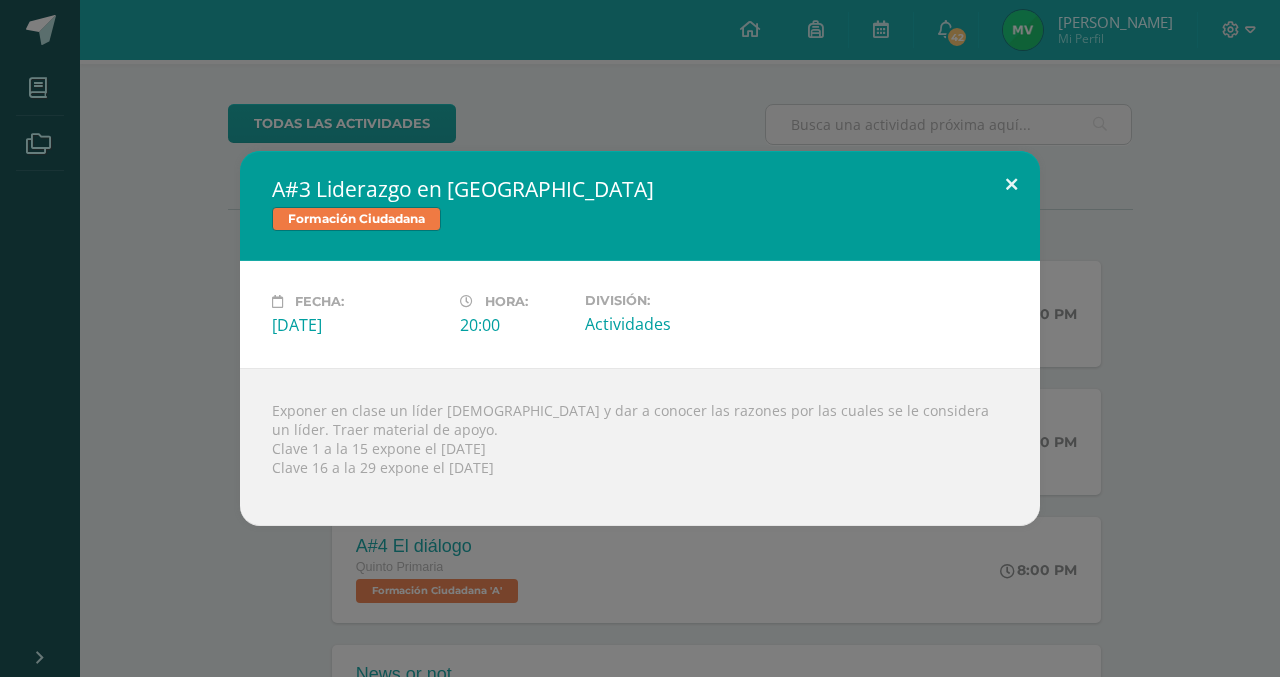 click at bounding box center [1011, 185] 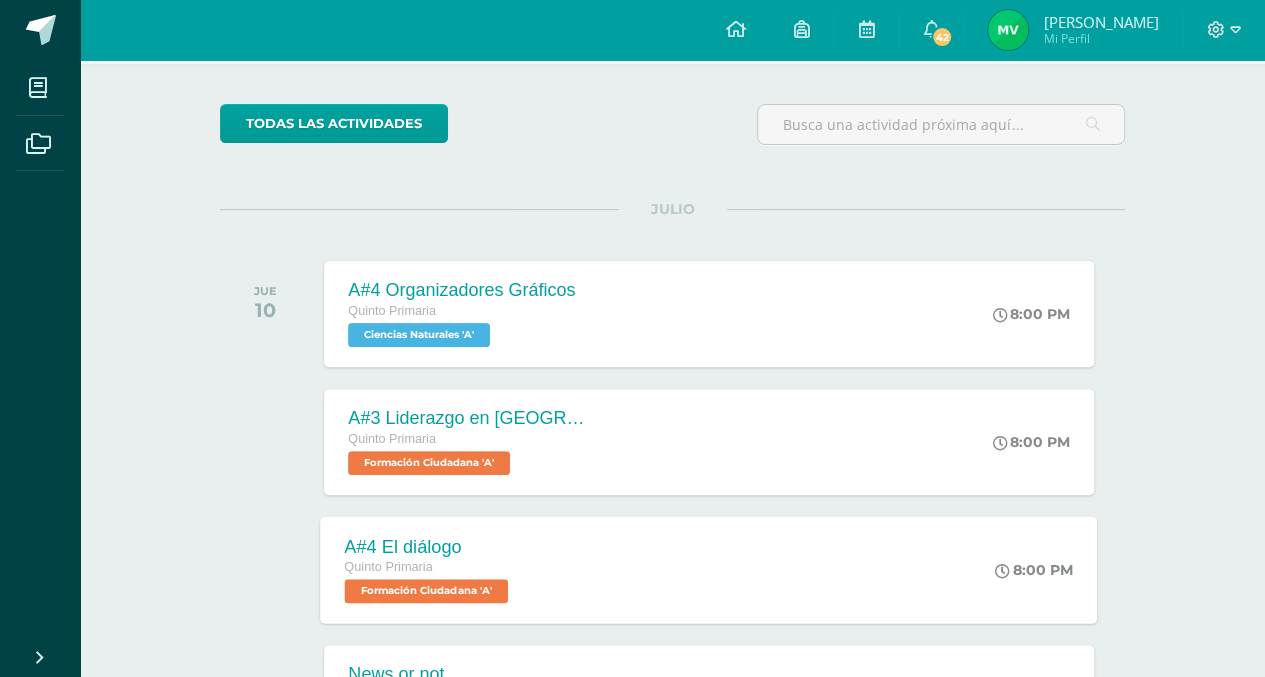click on "A#4 El diálogo
Quinto Primaria
Formación Ciudadana 'A'
8:00 PM
A#4 El diálogo
Formación Ciudadana
Cargando contenido" at bounding box center [709, 569] 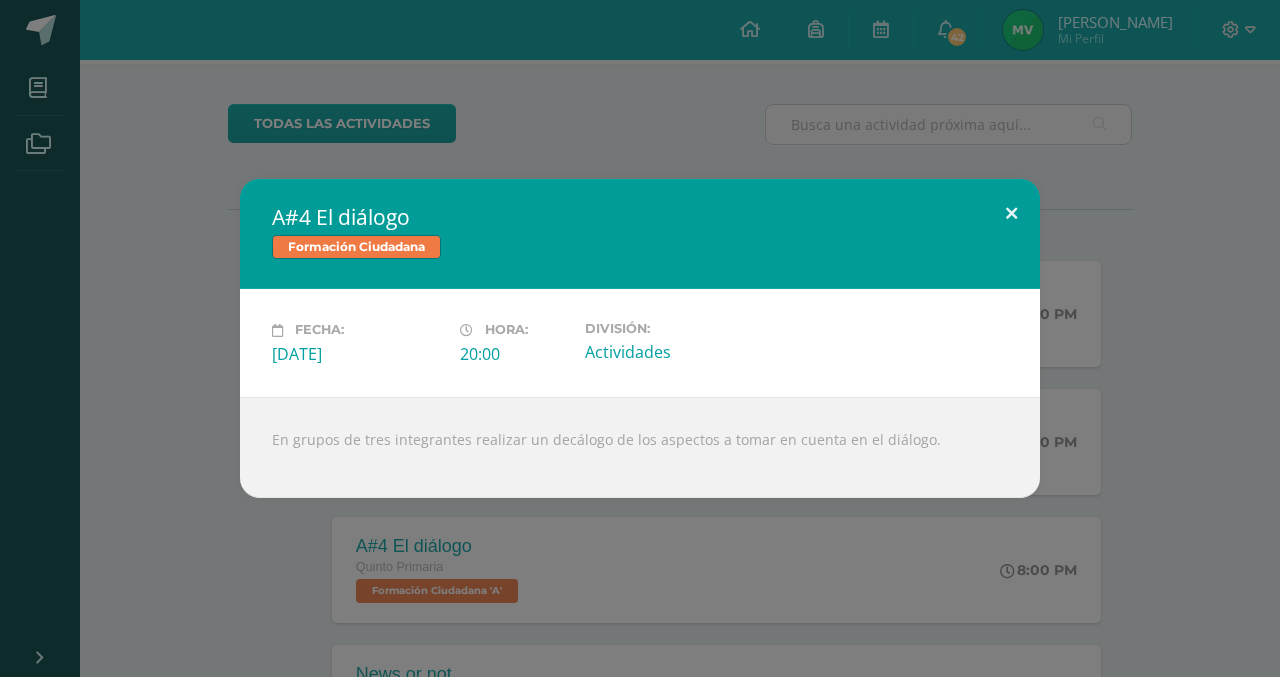 click at bounding box center (1011, 213) 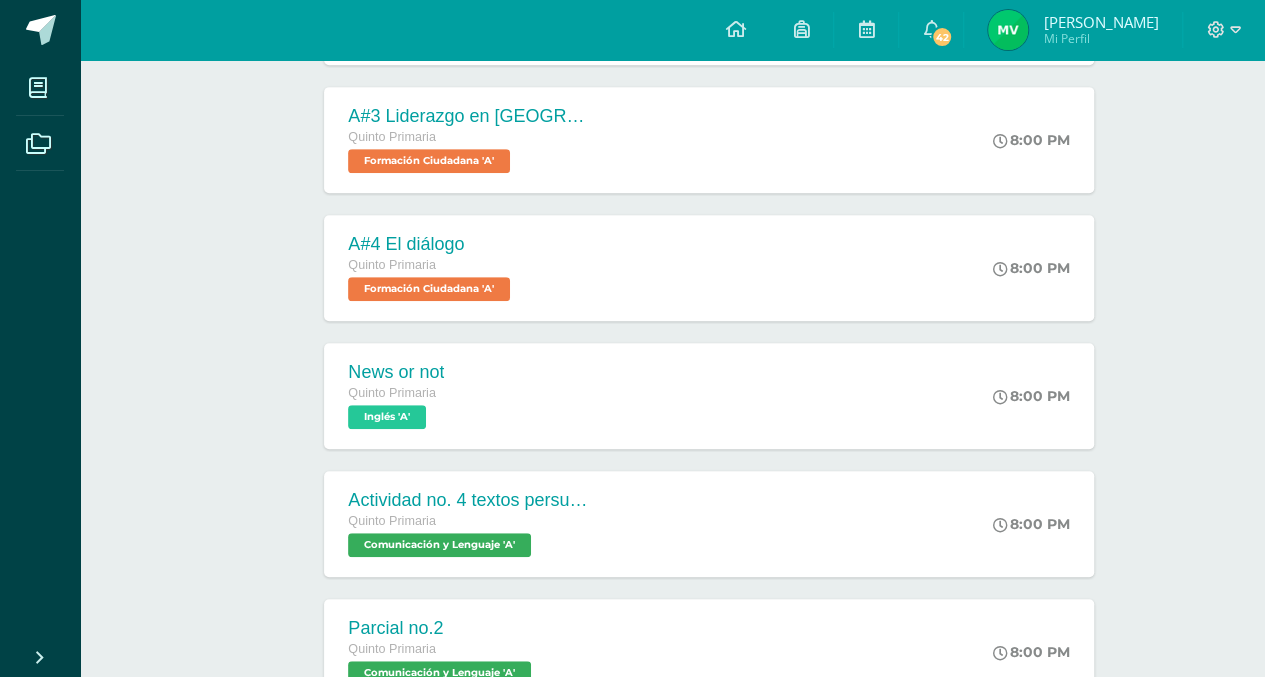 scroll, scrollTop: 440, scrollLeft: 0, axis: vertical 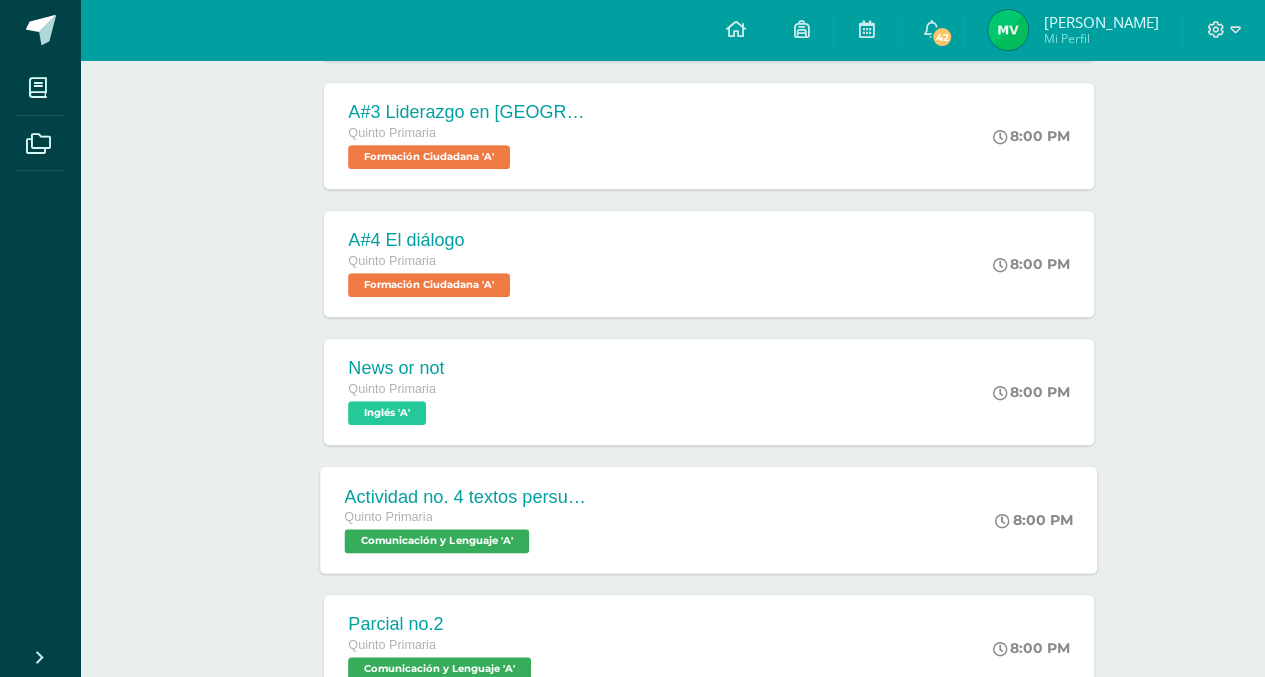 click on "Actividad no. 4 textos persuasivos
Quinto Primaria
Comunicación y Lenguaje 'A'
8:00 PM
Actividad no. 4 textos persuasivos
Comunicación y Lenguaje
Cargando contenido" at bounding box center (709, 519) 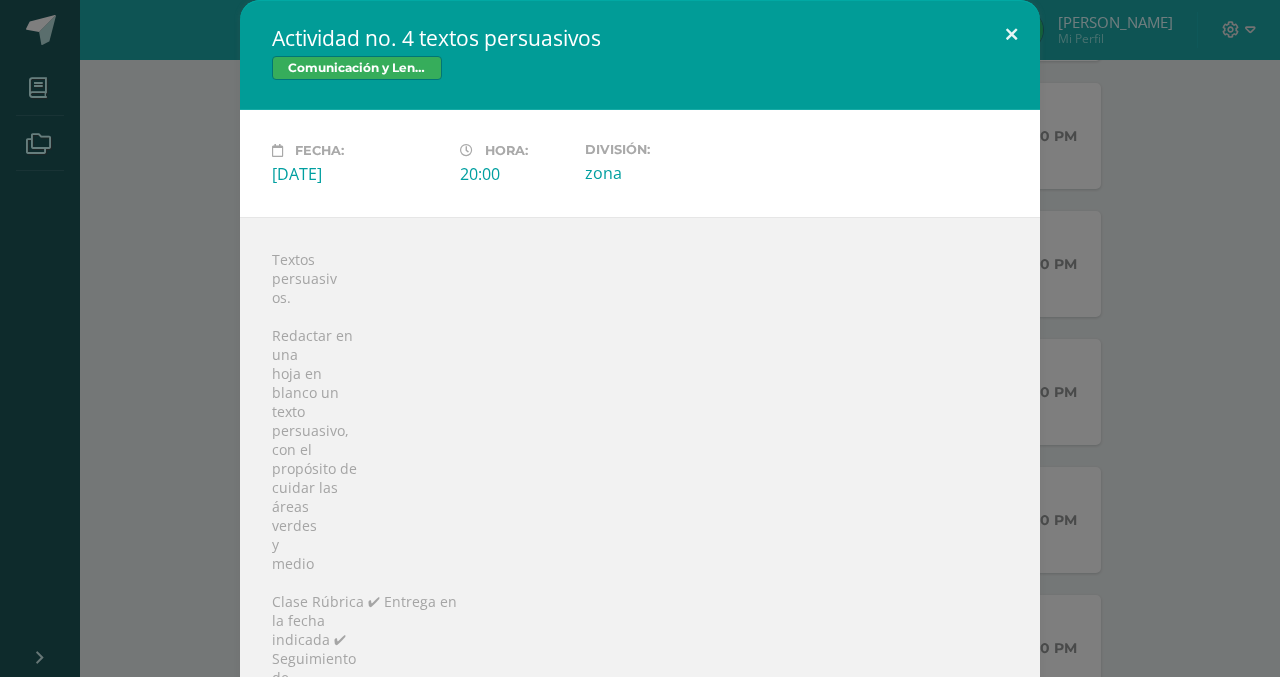 click at bounding box center [1011, 34] 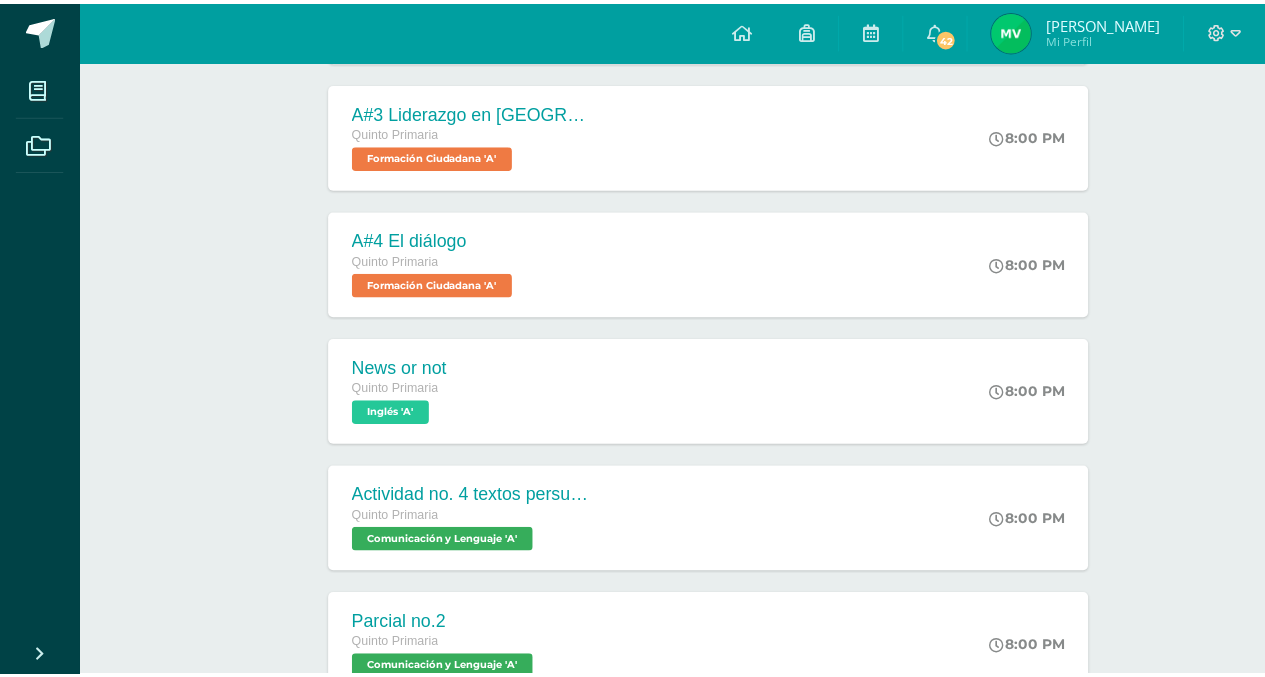scroll, scrollTop: 0, scrollLeft: 0, axis: both 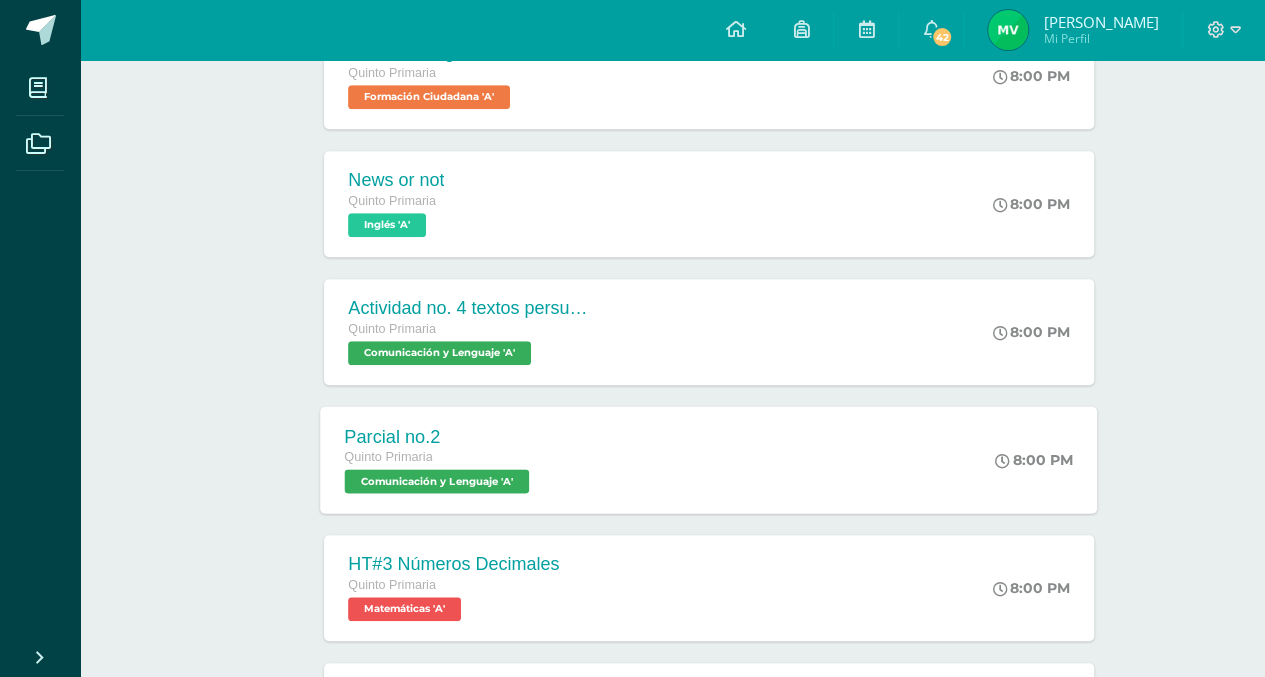 click on "Parcial no.2
Quinto Primaria
Comunicación y Lenguaje 'A'
8:00 PM
Parcial no.2
Comunicación y Lenguaje
Cargando contenido" at bounding box center (709, 459) 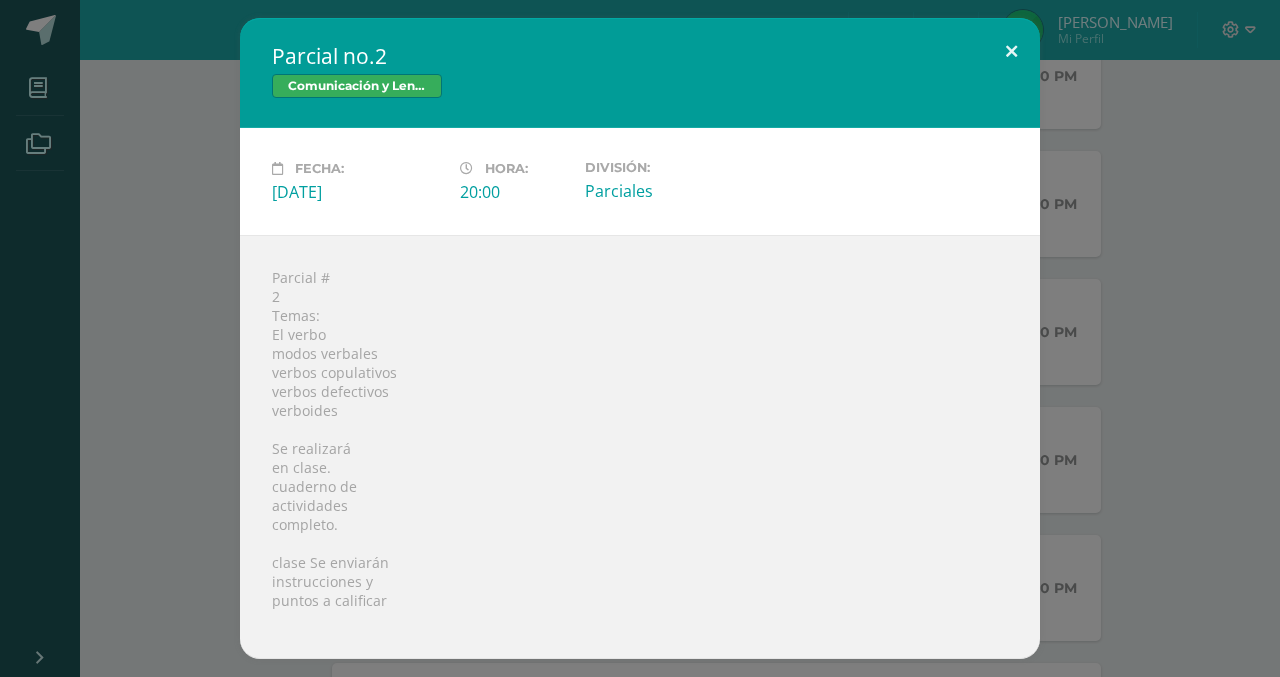 click at bounding box center [1011, 52] 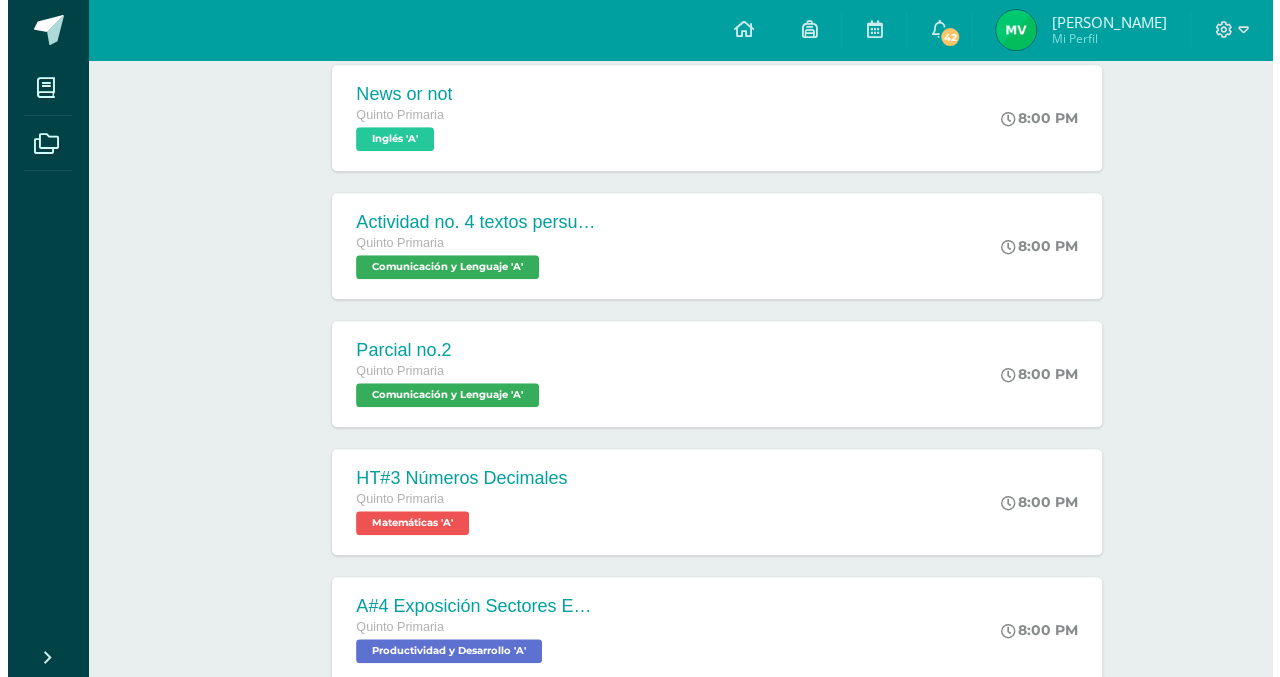 scroll, scrollTop: 732, scrollLeft: 0, axis: vertical 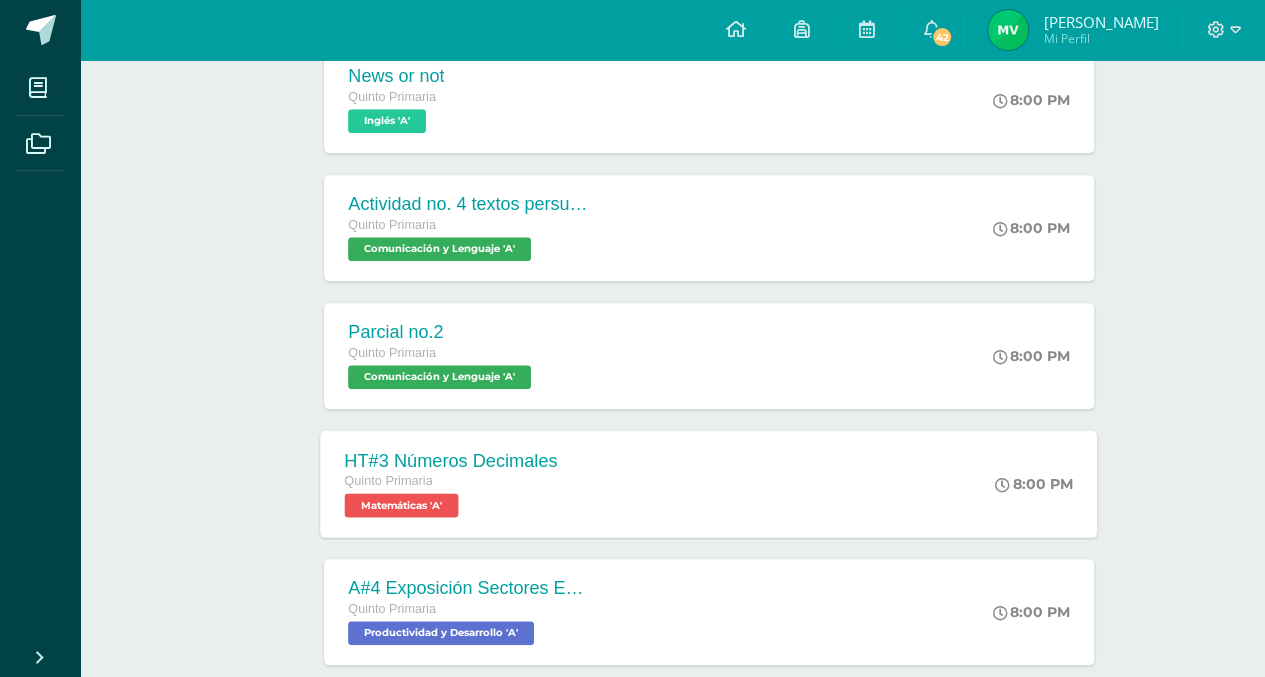 click on "HT#3 Números Decimales
Quinto Primaria
Matemáticas 'A'
8:00 PM
HT#3 Números Decimales
Matemáticas
Cargando contenido" at bounding box center [709, 483] 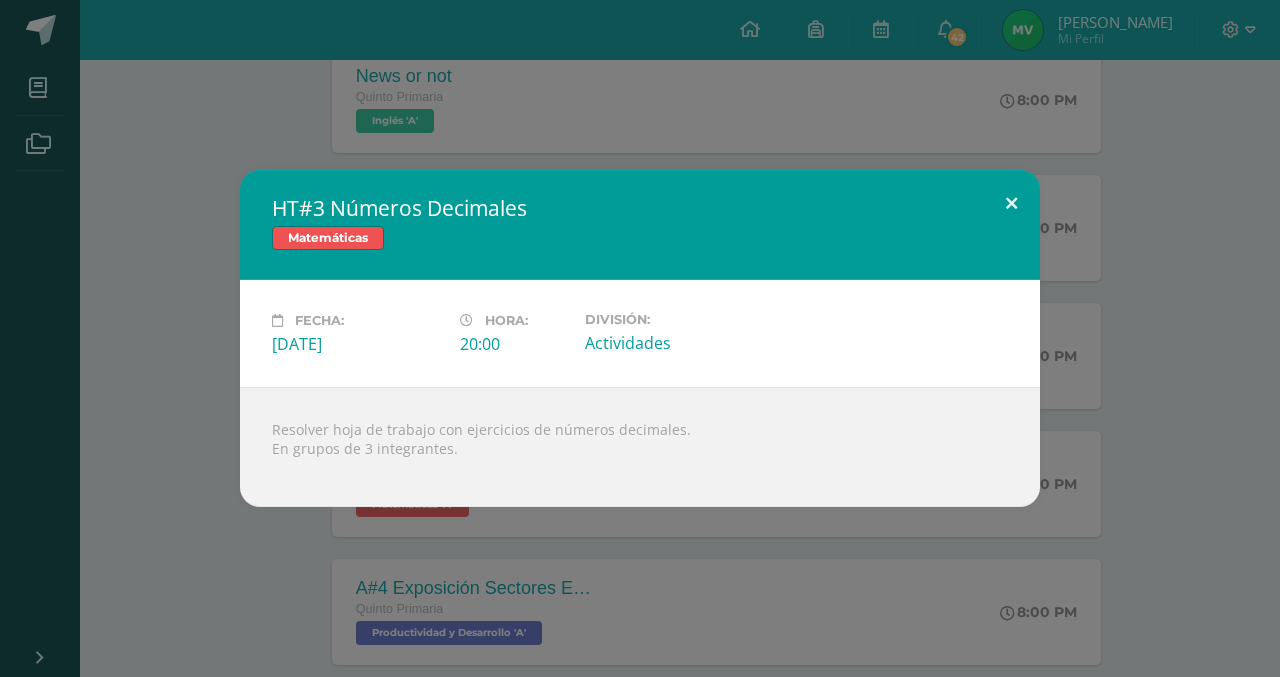 click at bounding box center (1011, 204) 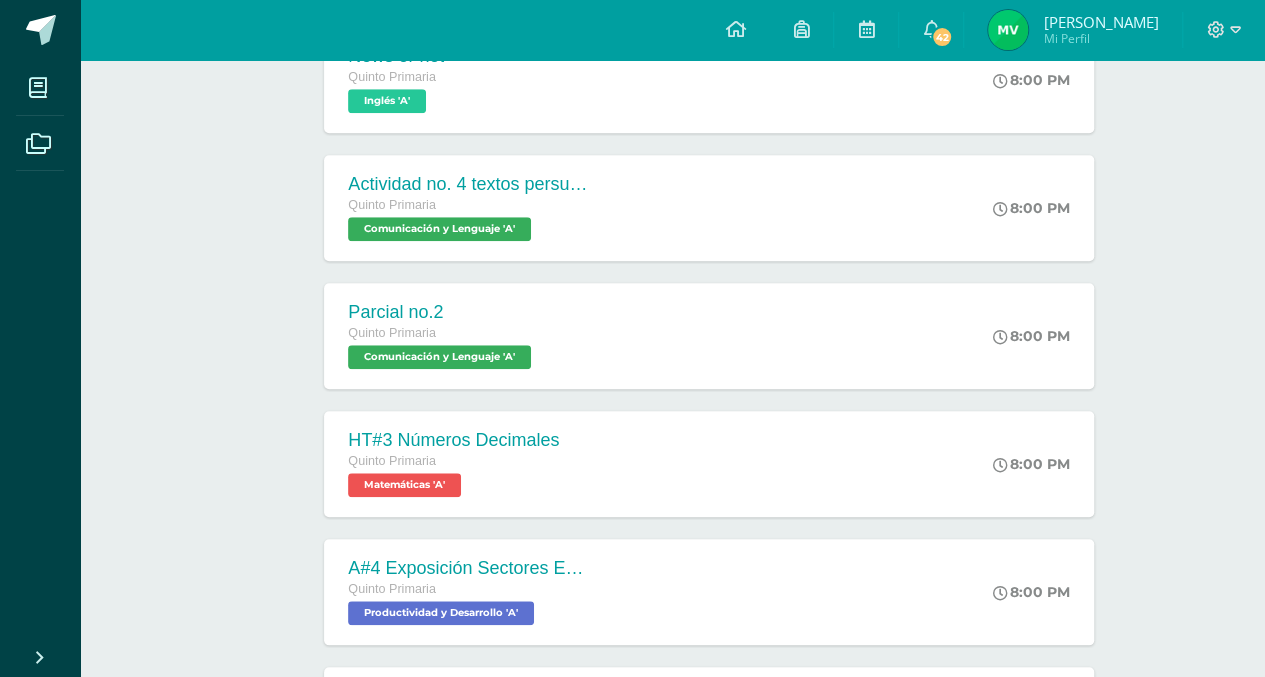 scroll, scrollTop: 766, scrollLeft: 0, axis: vertical 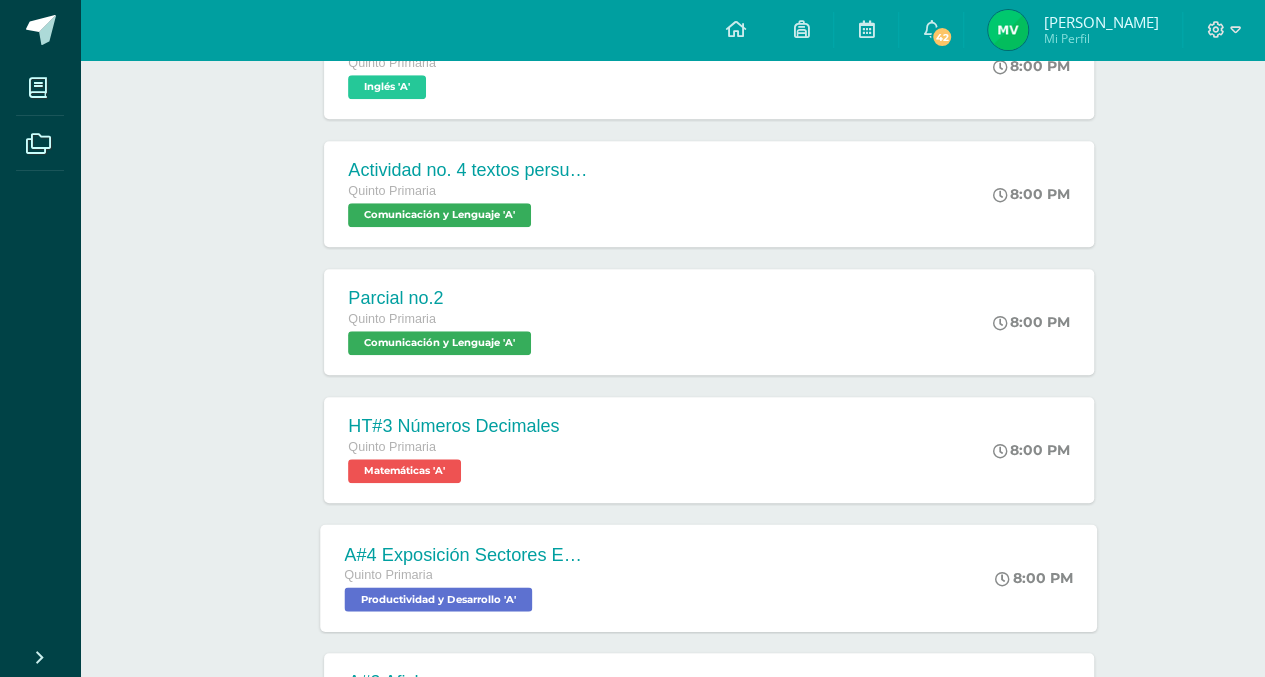 click on "A#4 Exposición Sectores Económicos
Quinto Primaria
Productividad y Desarrollo 'A'
8:00 PM
A#4 Exposición Sectores Económicos
Productividad y Desarrollo
Cargando contenido" at bounding box center [709, 577] 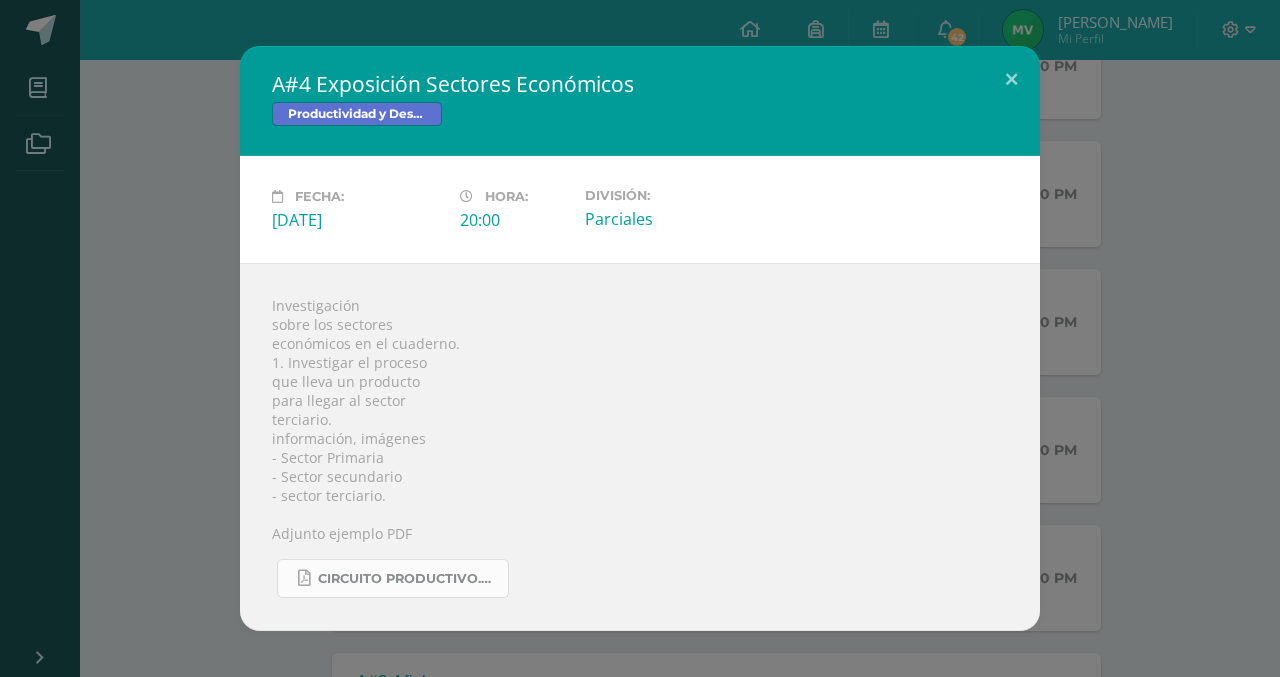 click on "circuito productivo.pdf" at bounding box center [393, 578] 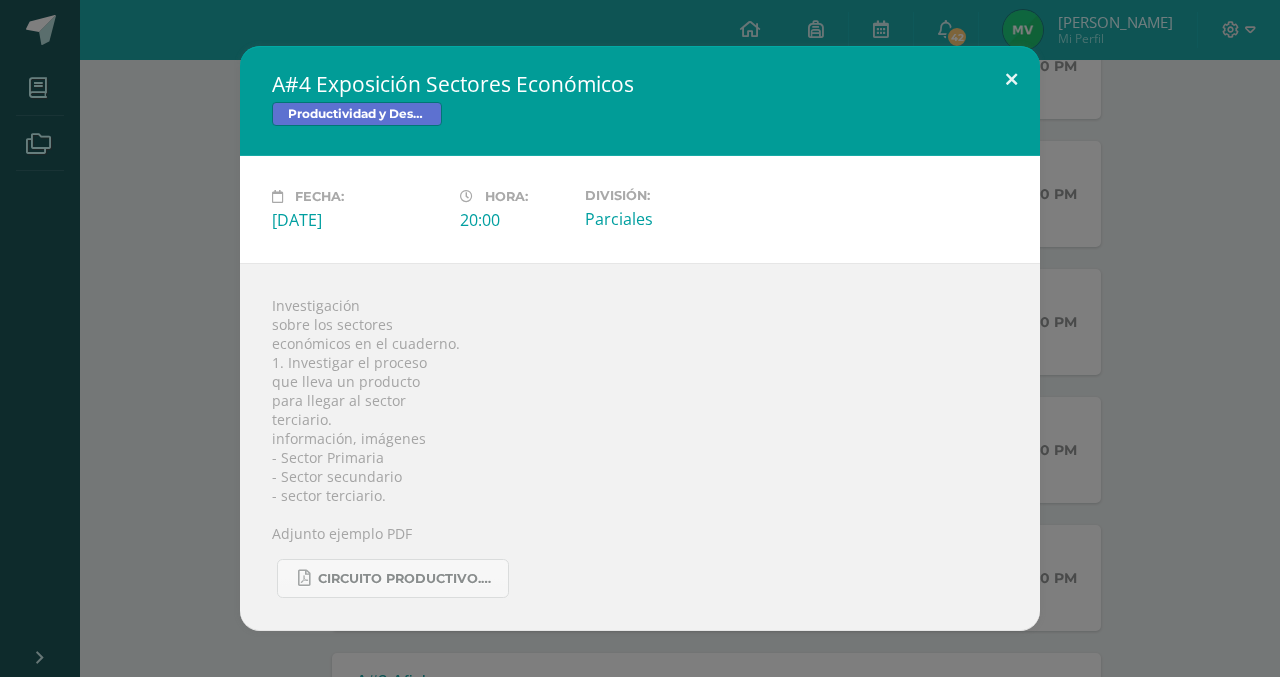 click at bounding box center (1011, 80) 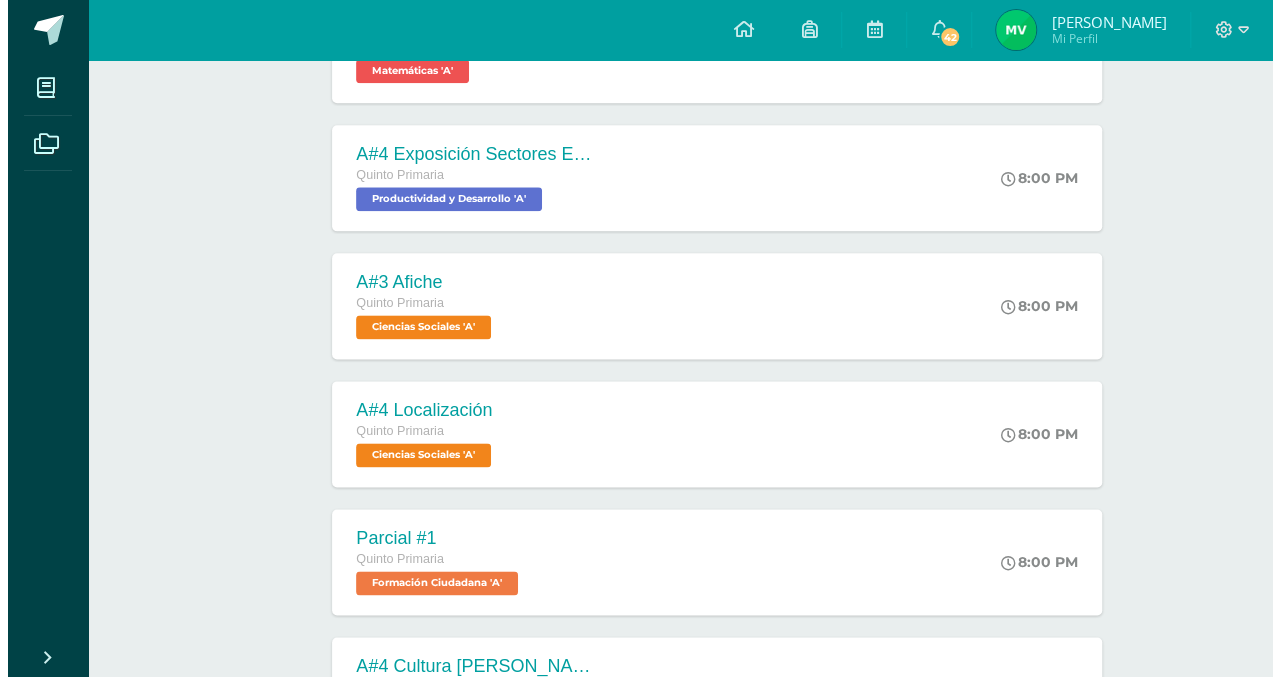 scroll, scrollTop: 1167, scrollLeft: 0, axis: vertical 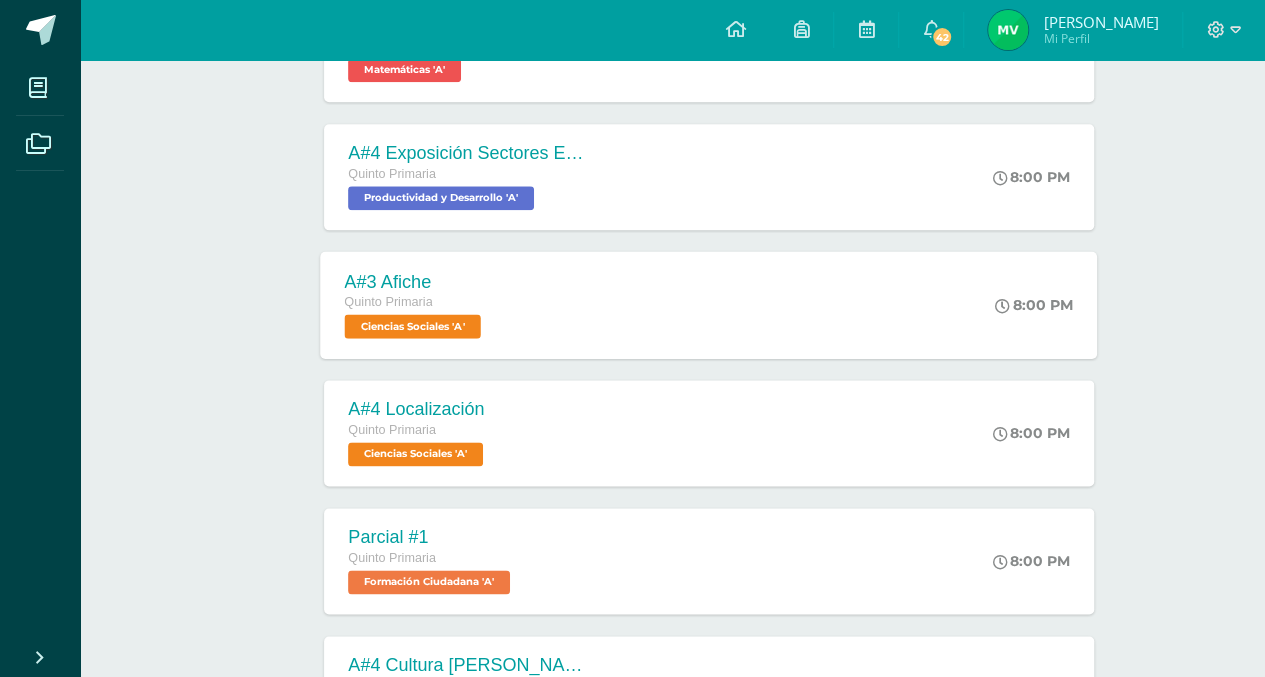 click on "A#3 Afiche
Quinto Primaria
Ciencias Sociales 'A'
8:00 PM
A#3 Afiche
Ciencias Sociales
Cargando contenido" at bounding box center [709, 304] 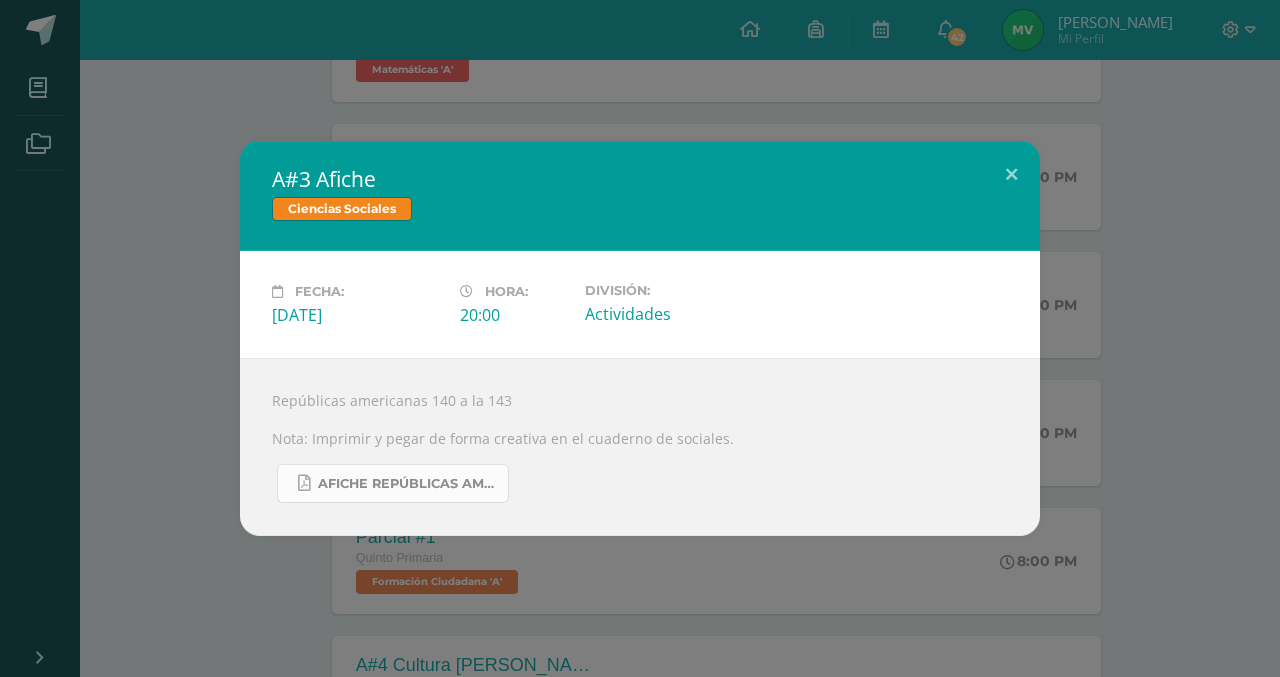 click on "Afiche Repúblicas Americanas.pdf" at bounding box center (408, 484) 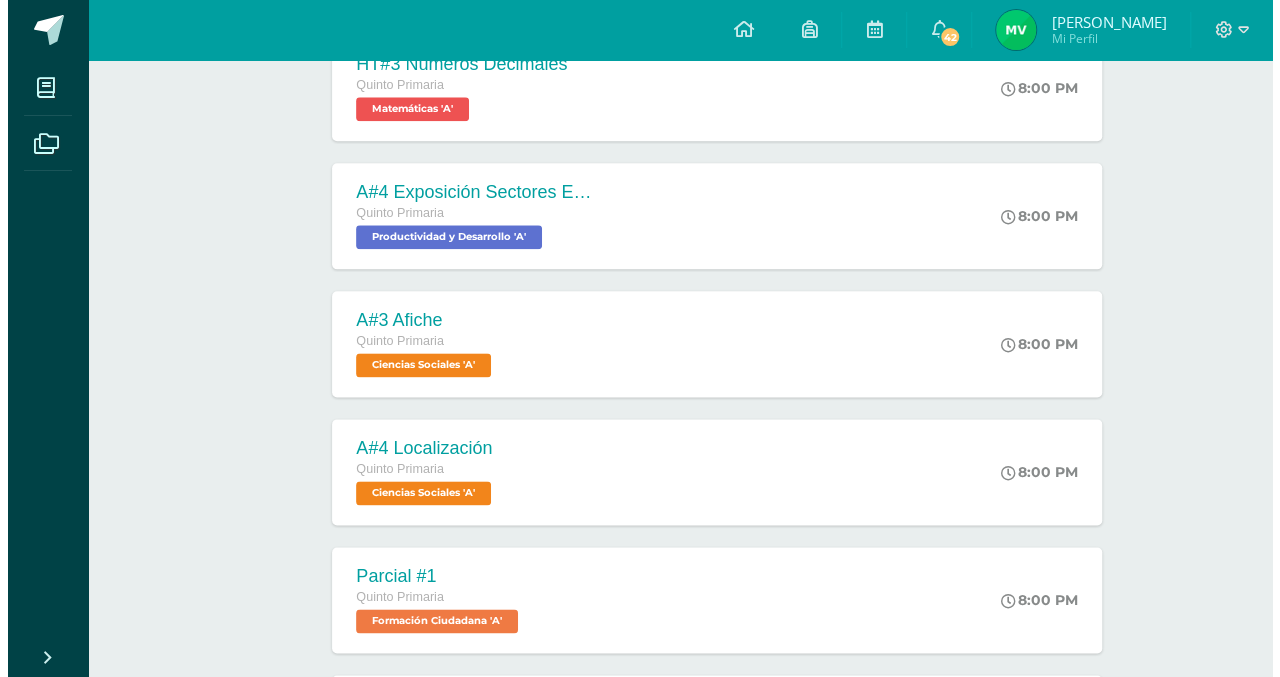 scroll, scrollTop: 1122, scrollLeft: 0, axis: vertical 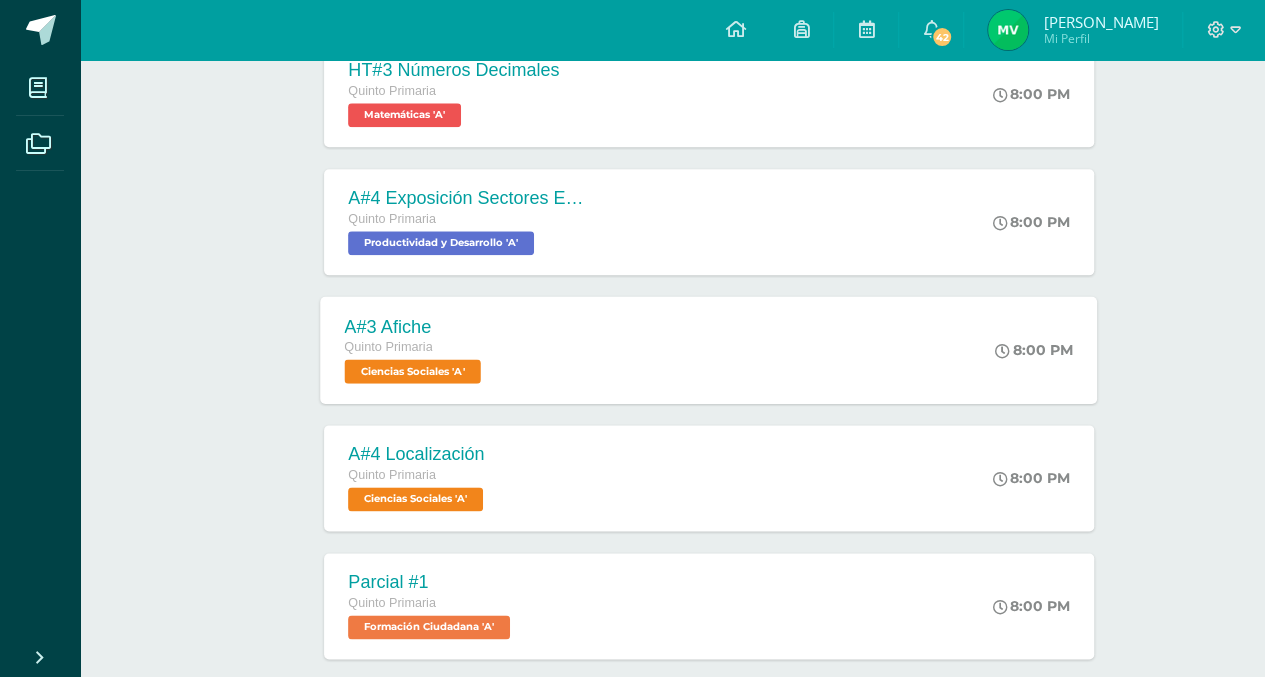 click at bounding box center [1003, 350] 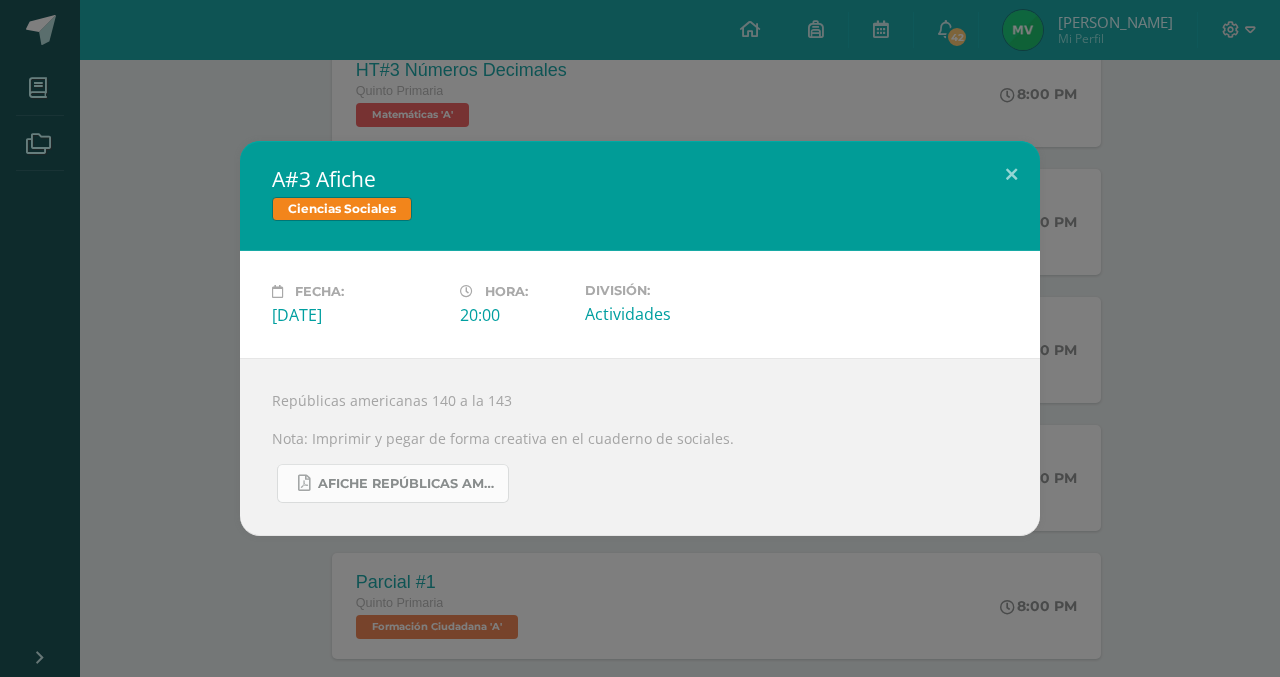 click on "Afiche Repúblicas Americanas.pdf" at bounding box center (408, 484) 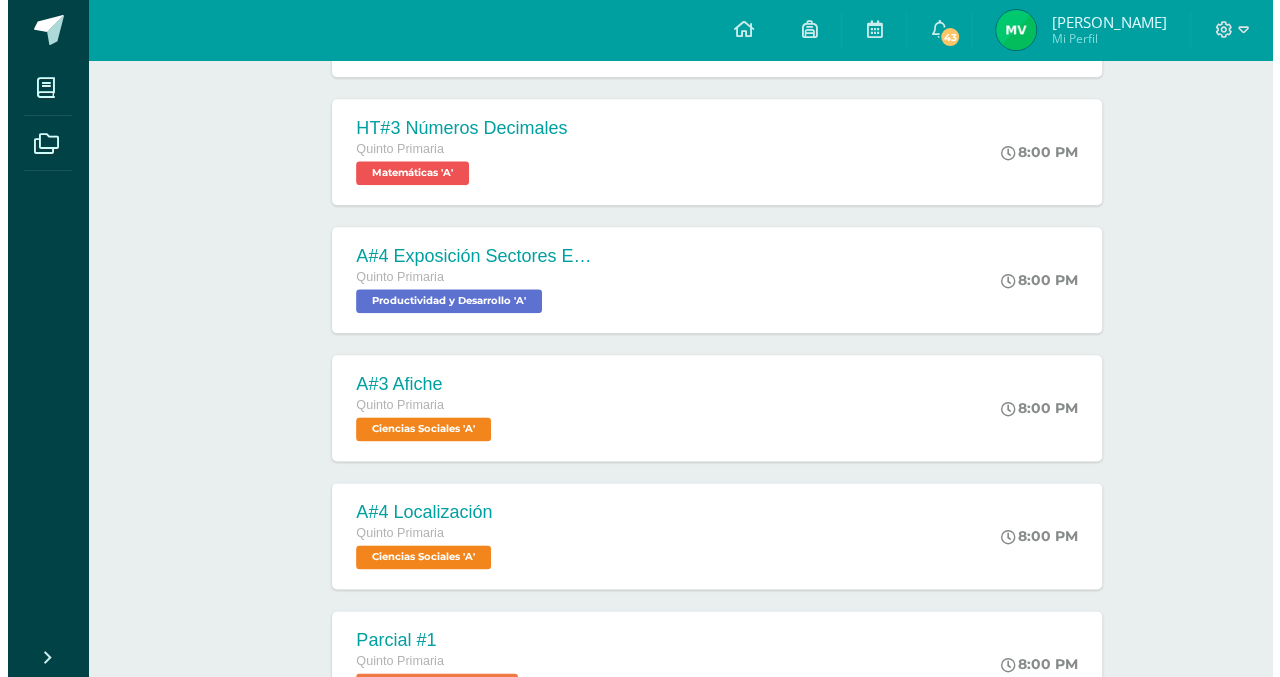 scroll, scrollTop: 1078, scrollLeft: 0, axis: vertical 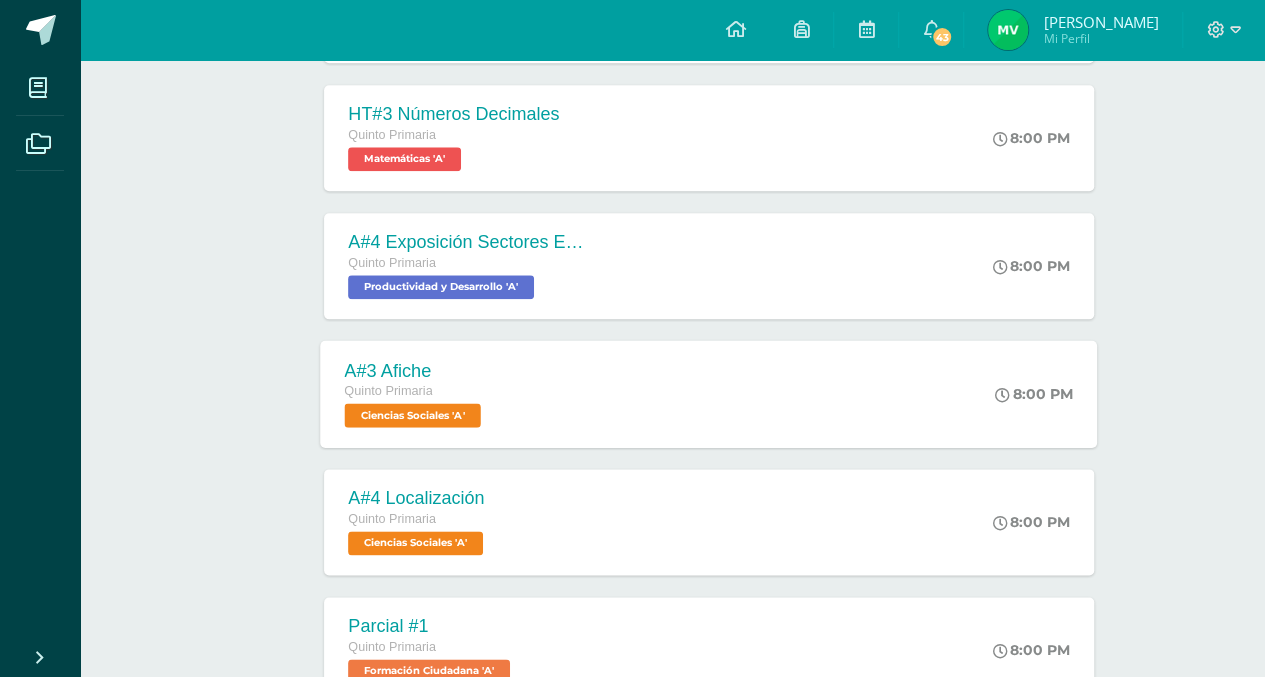 click on "Quinto Primaria" at bounding box center [415, 392] 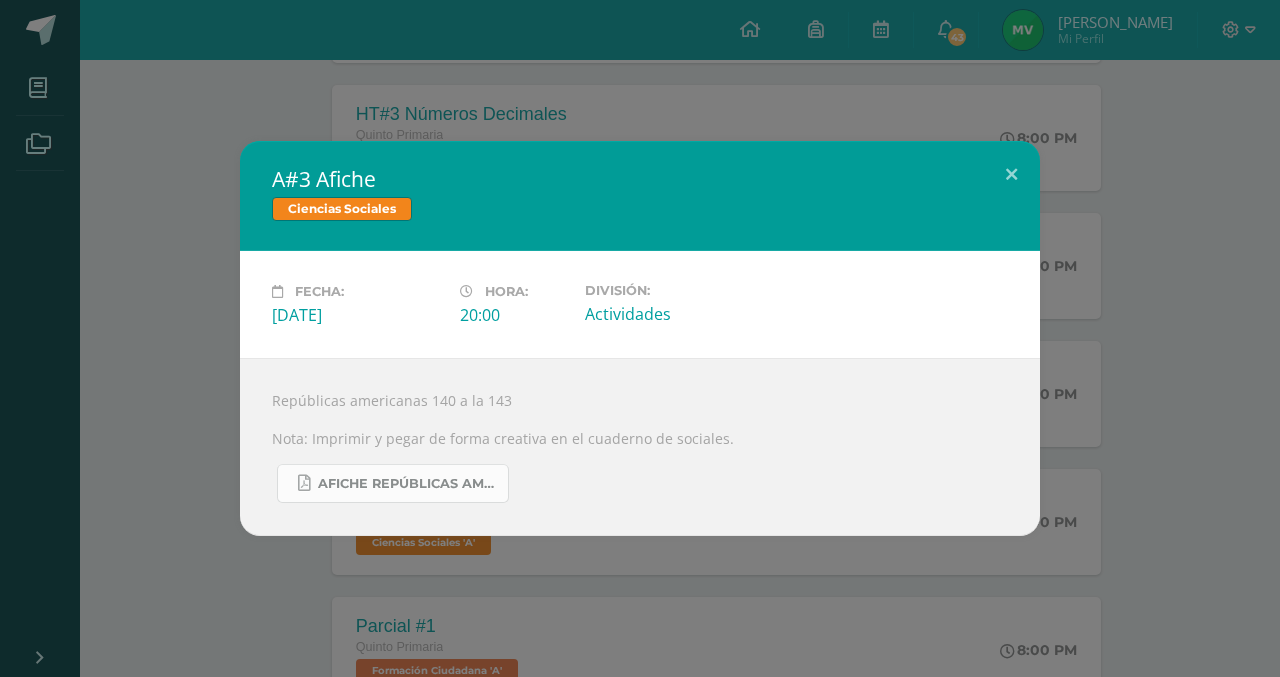 click on "Afiche Repúblicas Americanas.pdf" at bounding box center (408, 484) 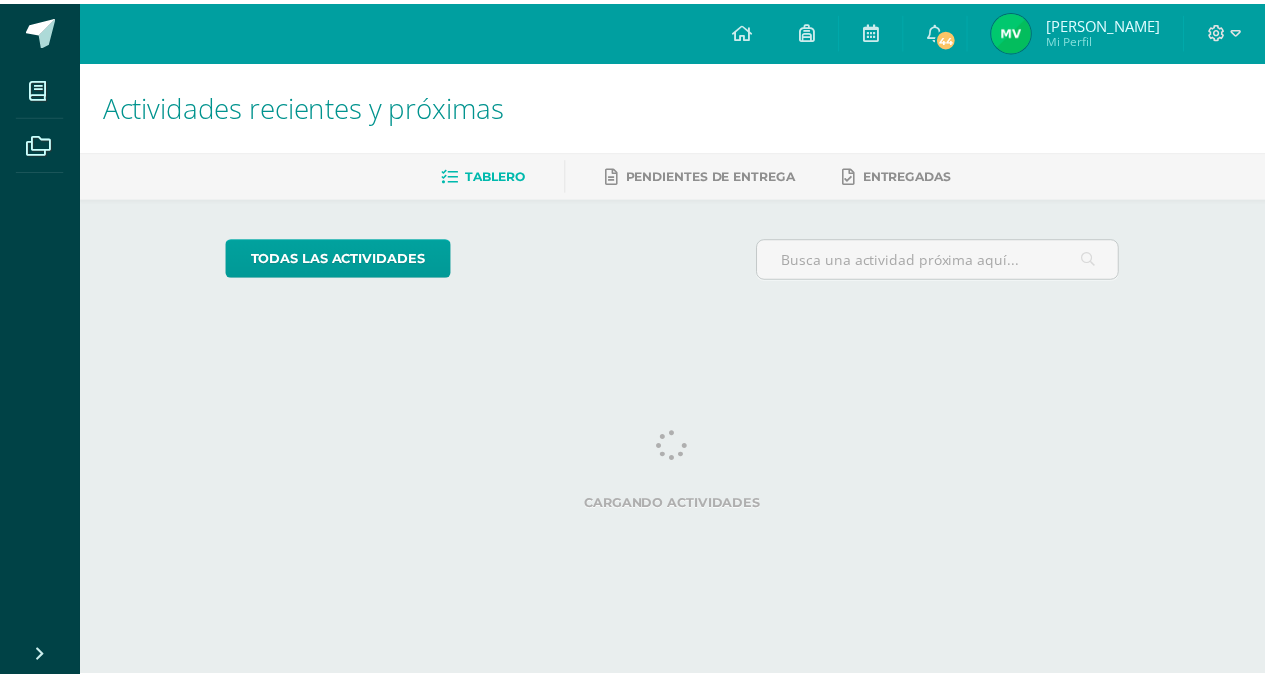 scroll, scrollTop: 0, scrollLeft: 0, axis: both 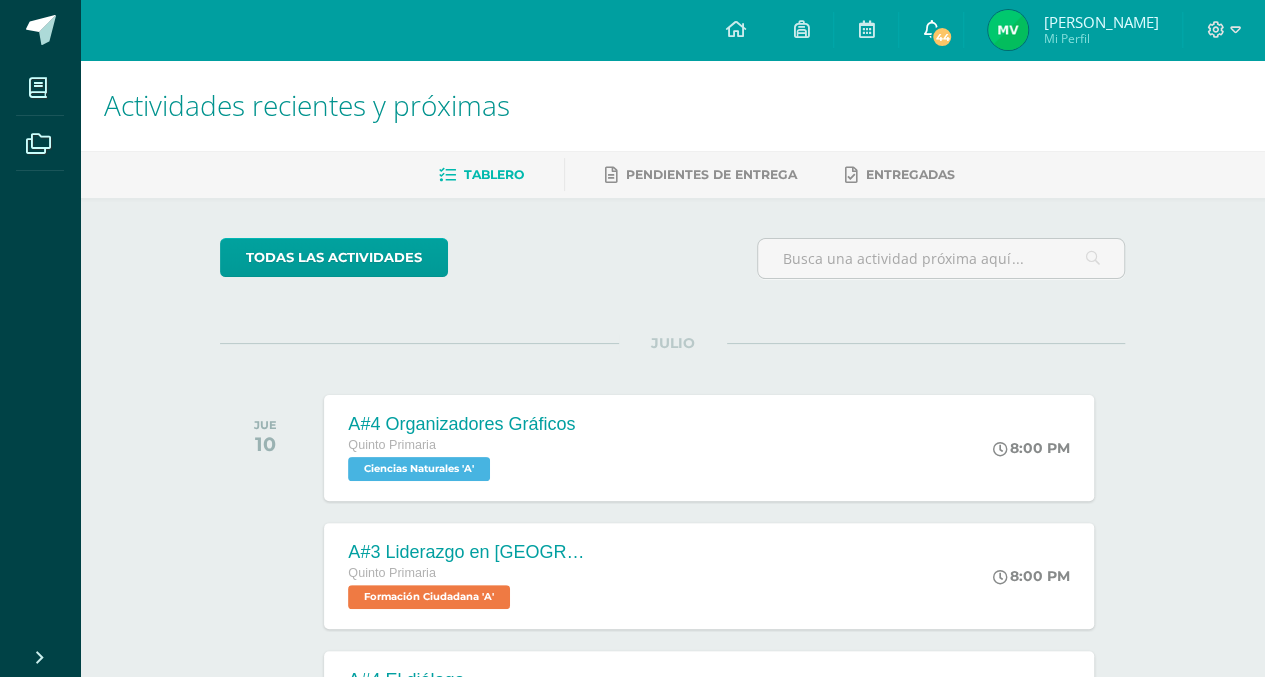 click on "44" at bounding box center (931, 30) 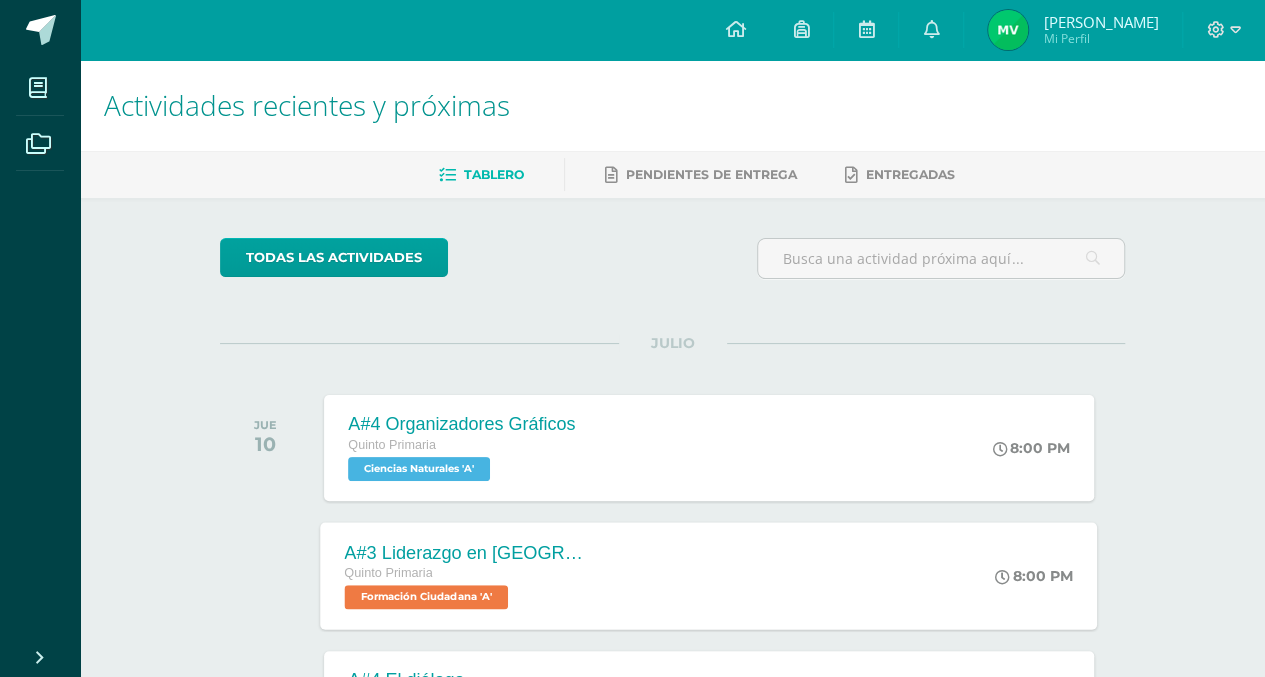 click on "Formación Ciudadana 'A'" at bounding box center [427, 597] 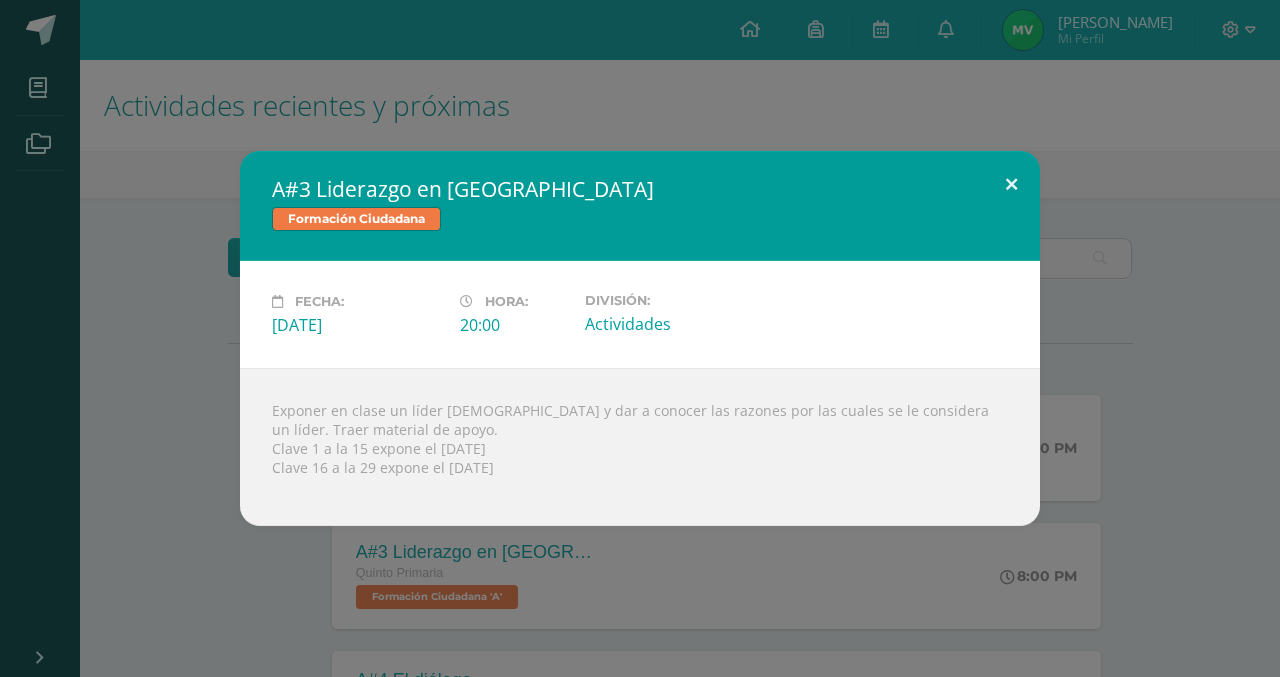 click at bounding box center [1011, 185] 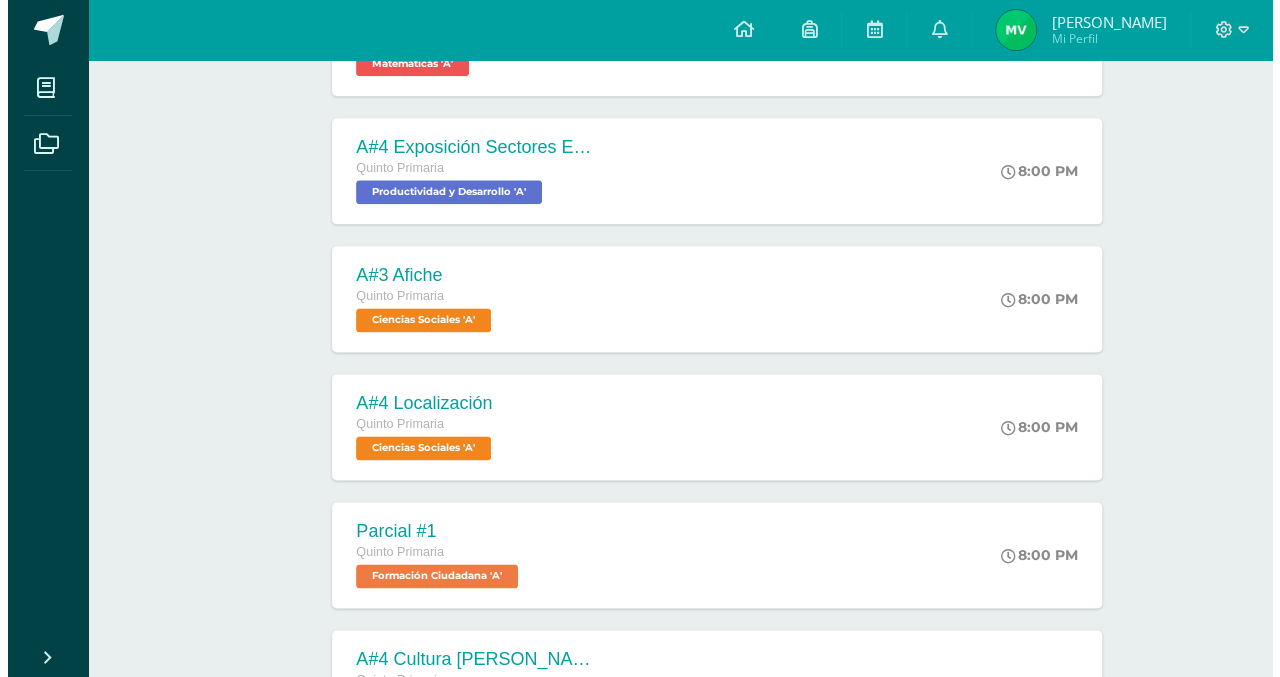 scroll, scrollTop: 1175, scrollLeft: 0, axis: vertical 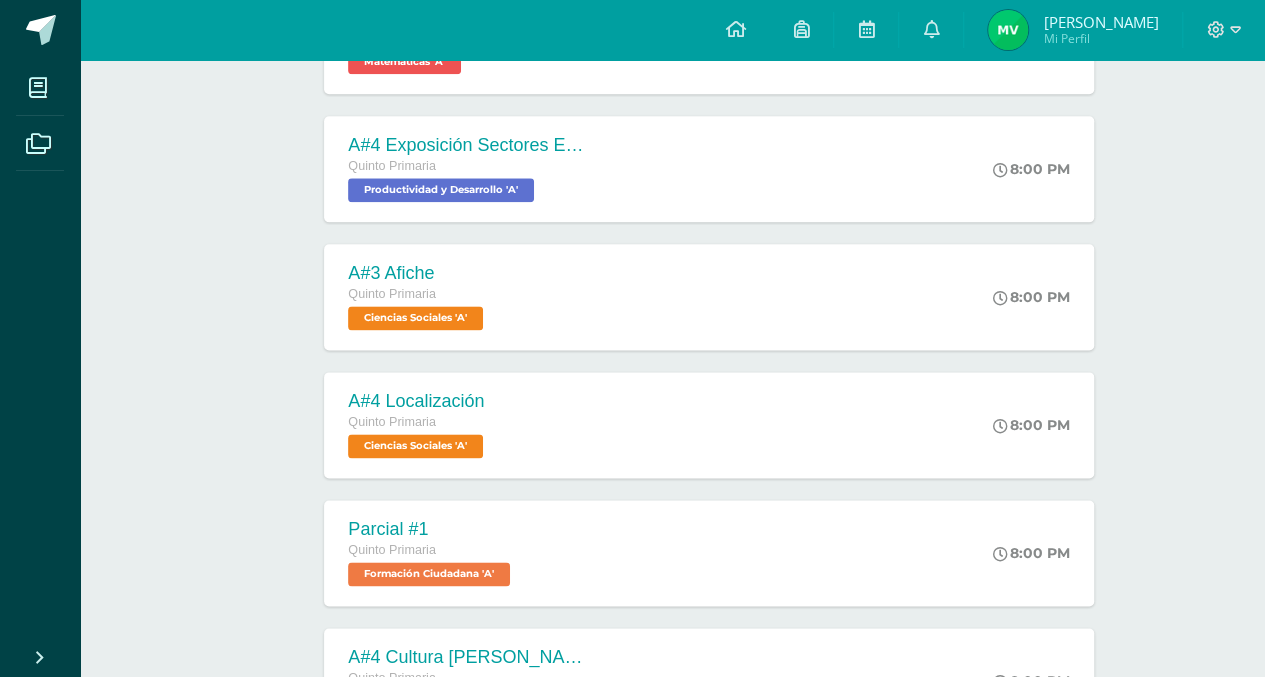 click on "Ciencias Sociales 'A'" at bounding box center (415, 318) 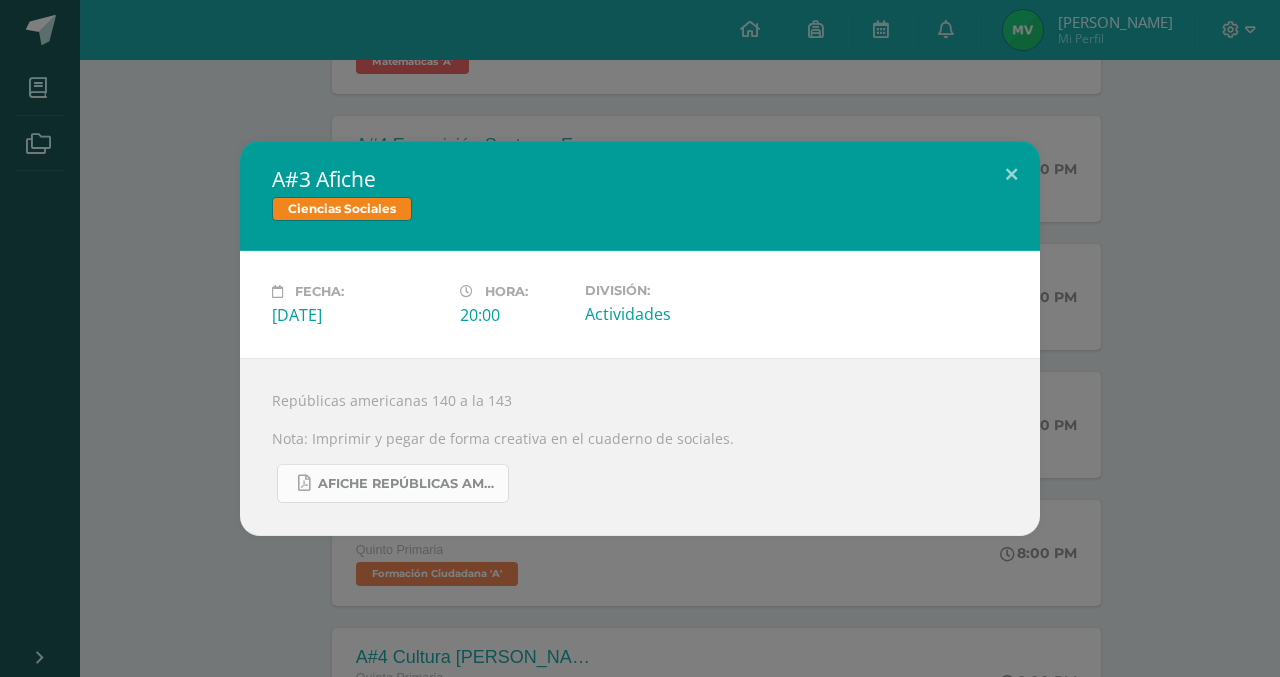 click on "Afiche Repúblicas Americanas.pdf" at bounding box center (408, 484) 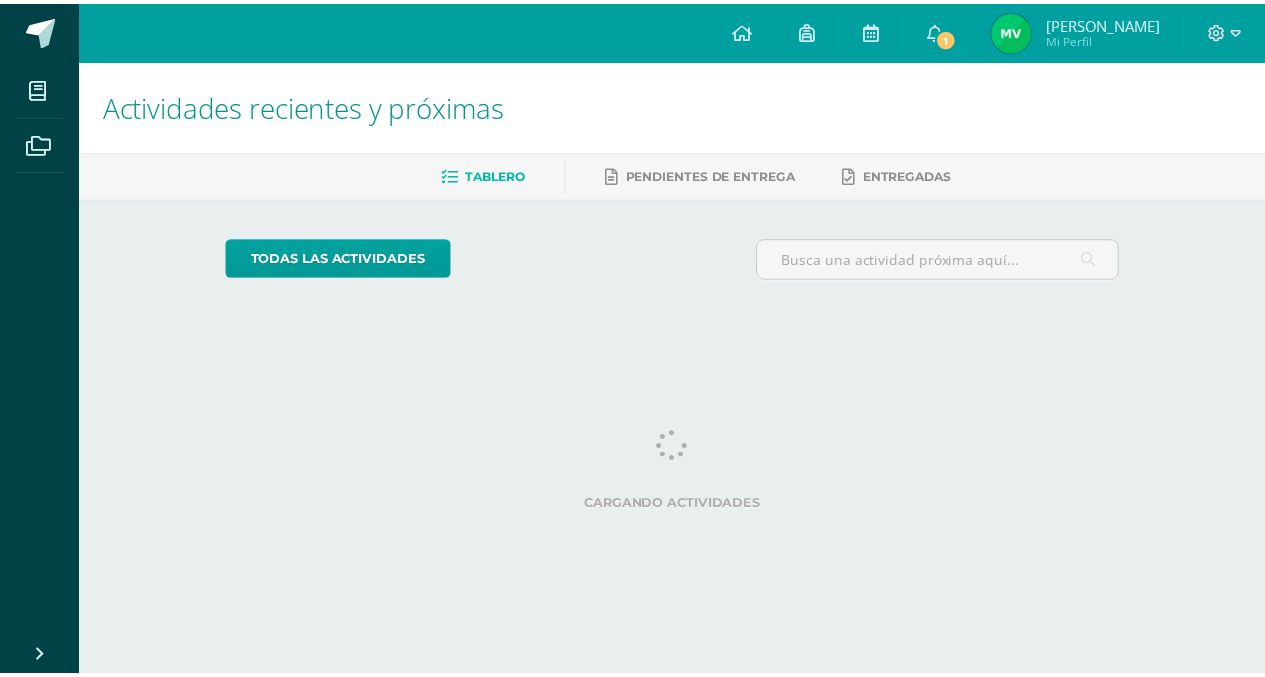 scroll, scrollTop: 0, scrollLeft: 0, axis: both 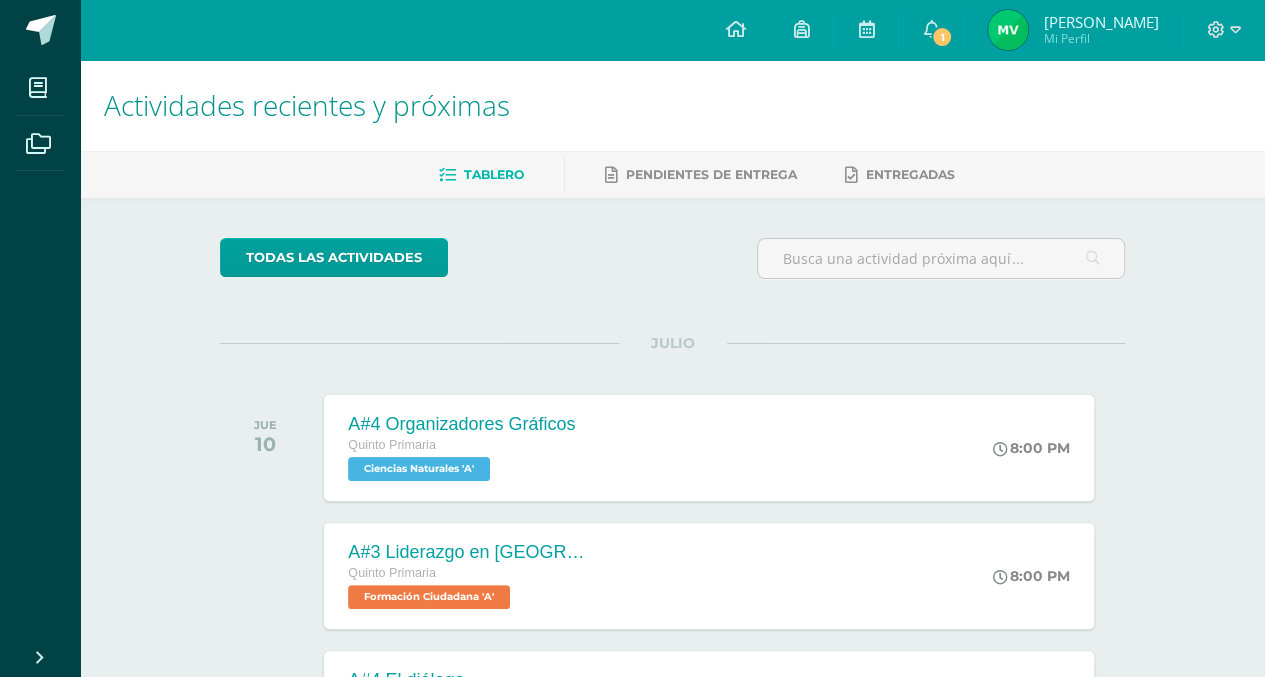 click at bounding box center (1224, 30) 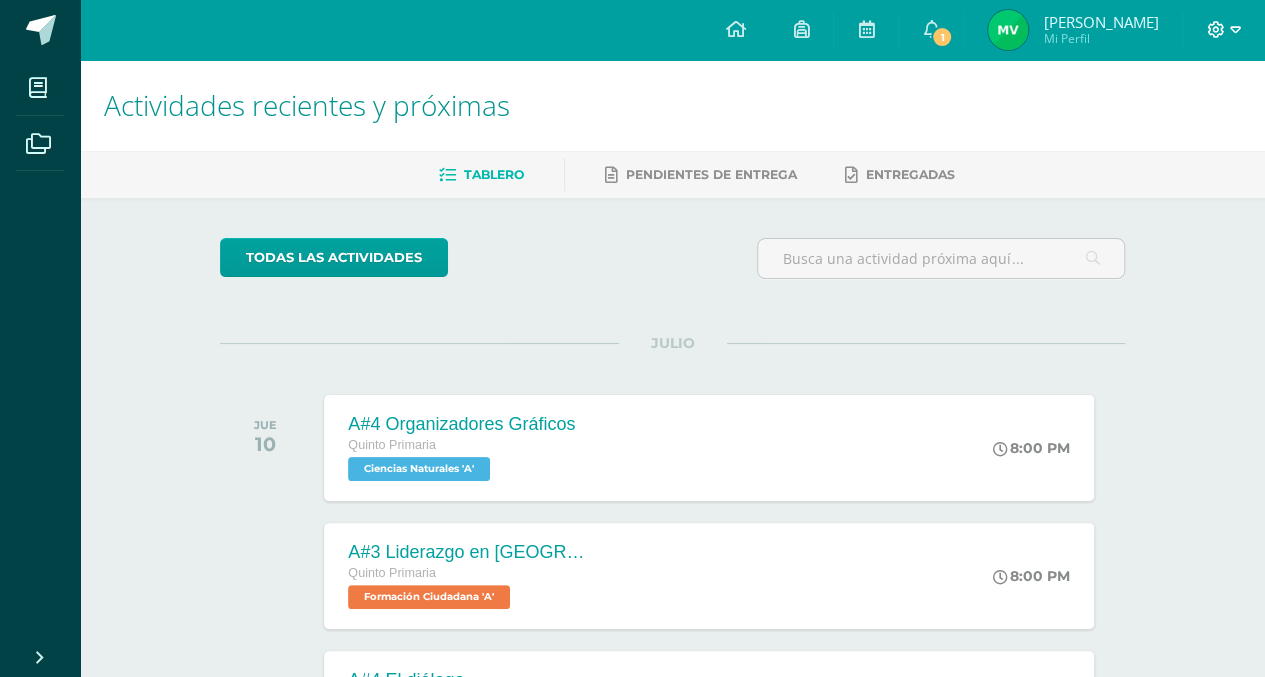 click 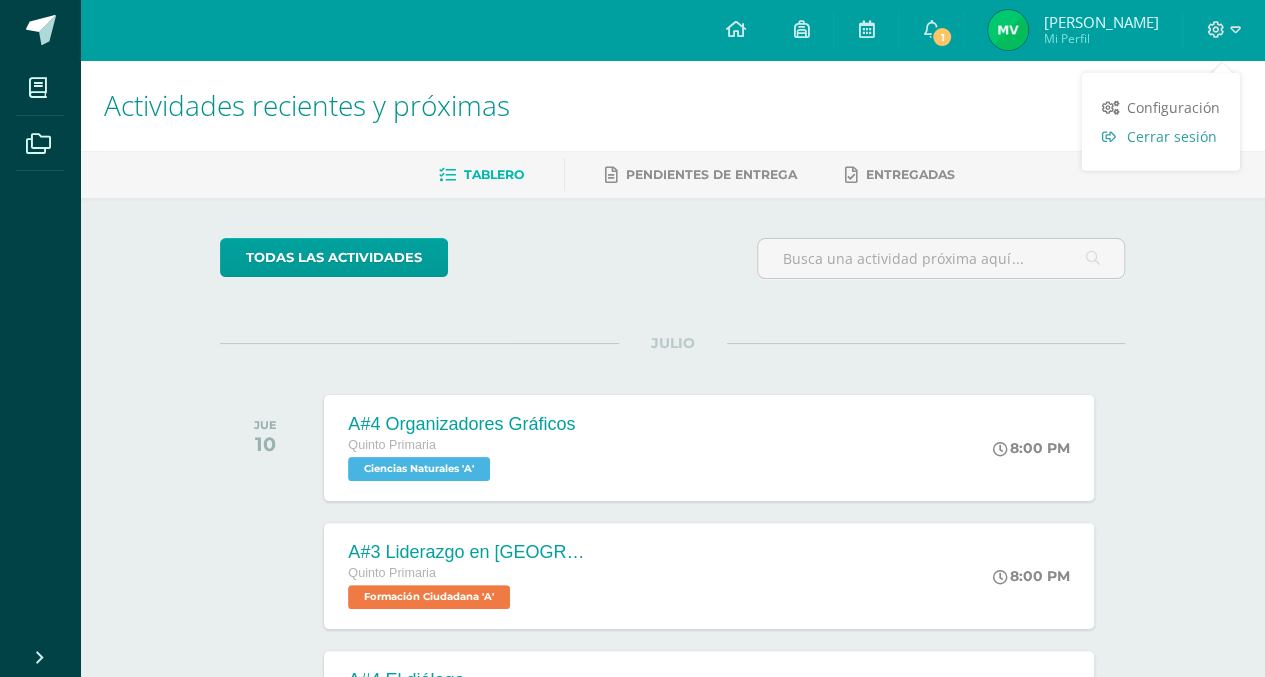click on "Cerrar sesión" at bounding box center (1172, 136) 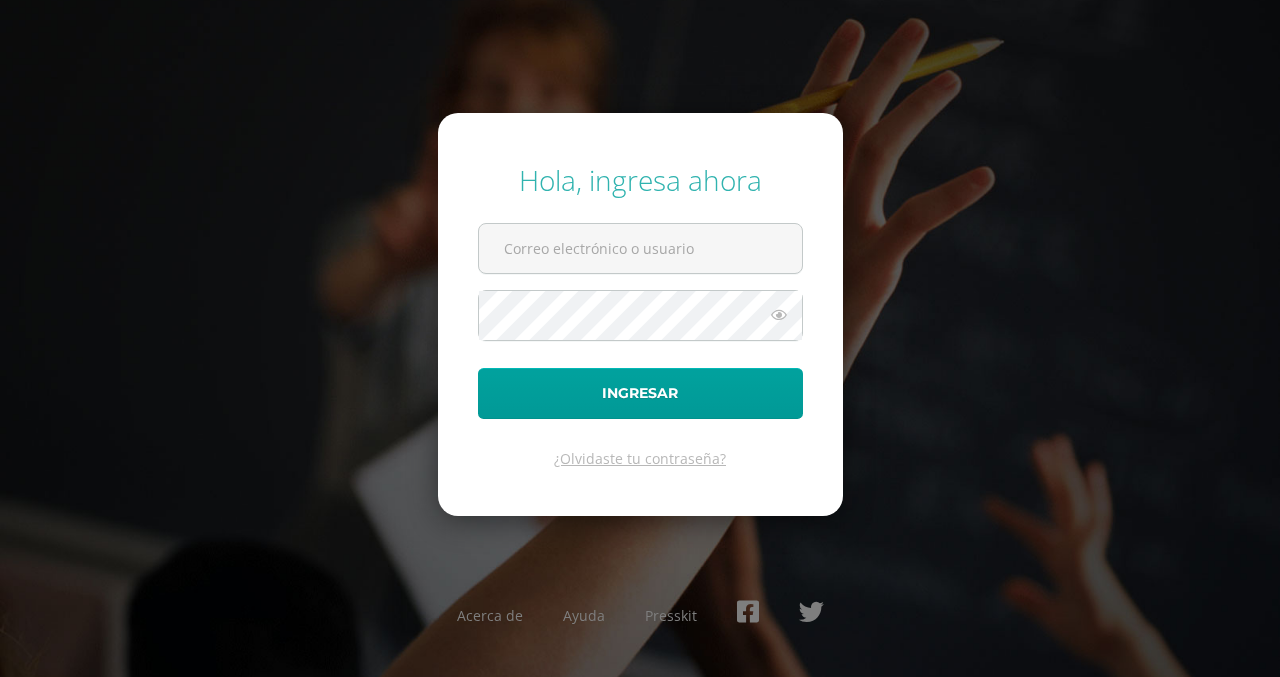 scroll, scrollTop: 0, scrollLeft: 0, axis: both 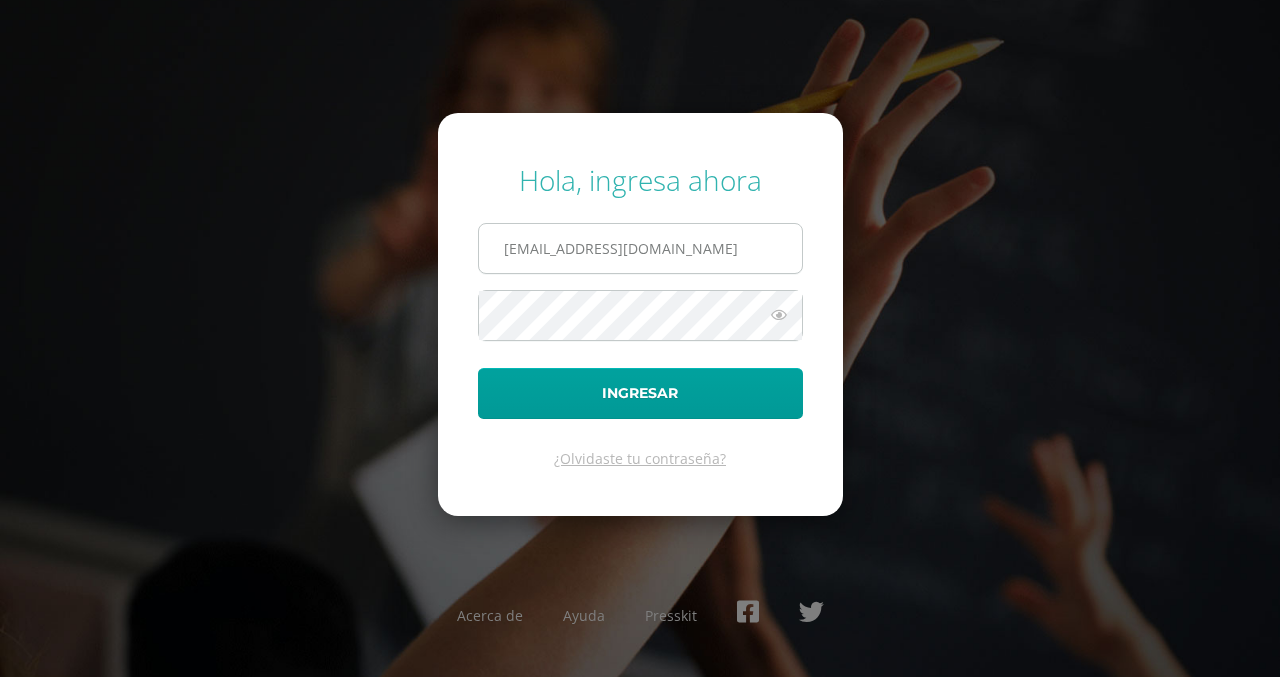 click on "[EMAIL_ADDRESS][DOMAIN_NAME]" at bounding box center (640, 248) 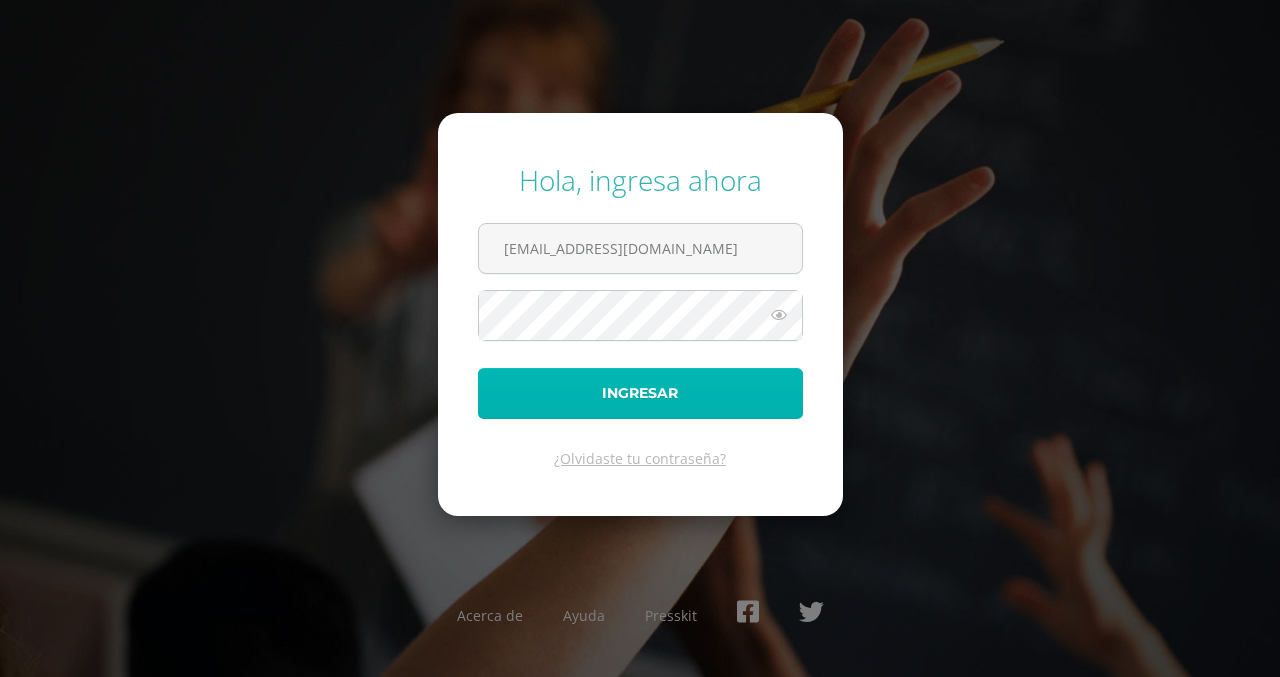 click on "Ingresar" at bounding box center [640, 393] 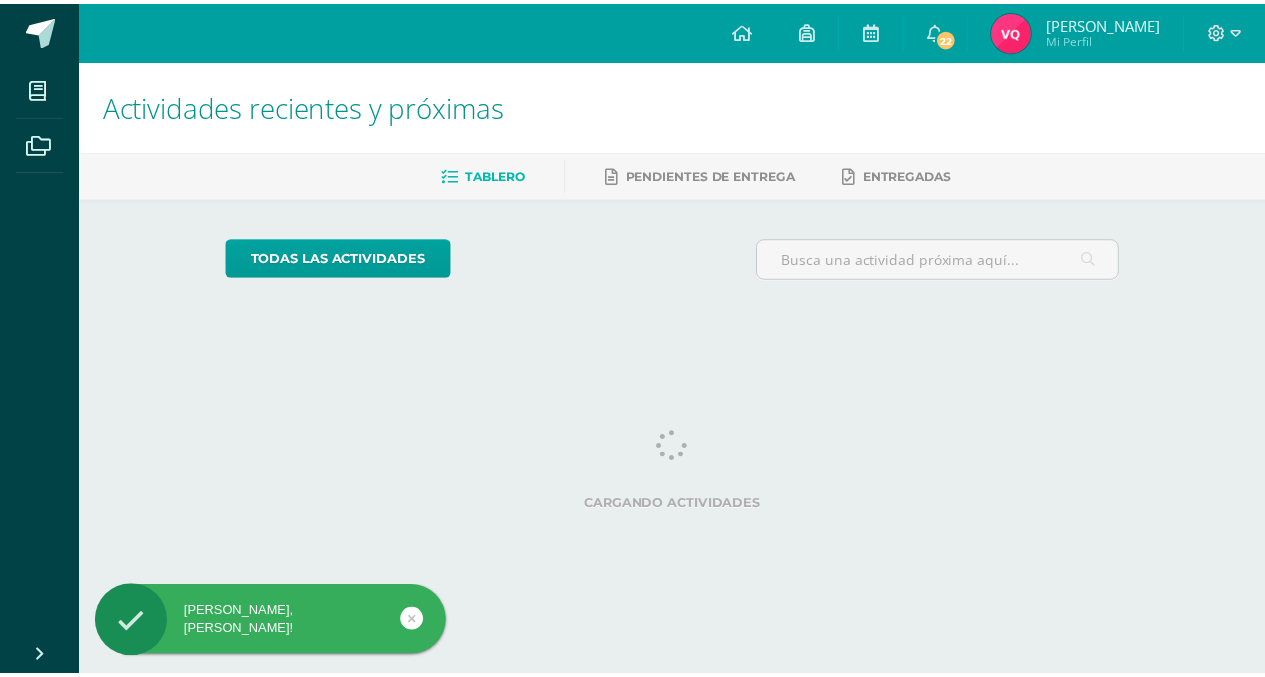 scroll, scrollTop: 0, scrollLeft: 0, axis: both 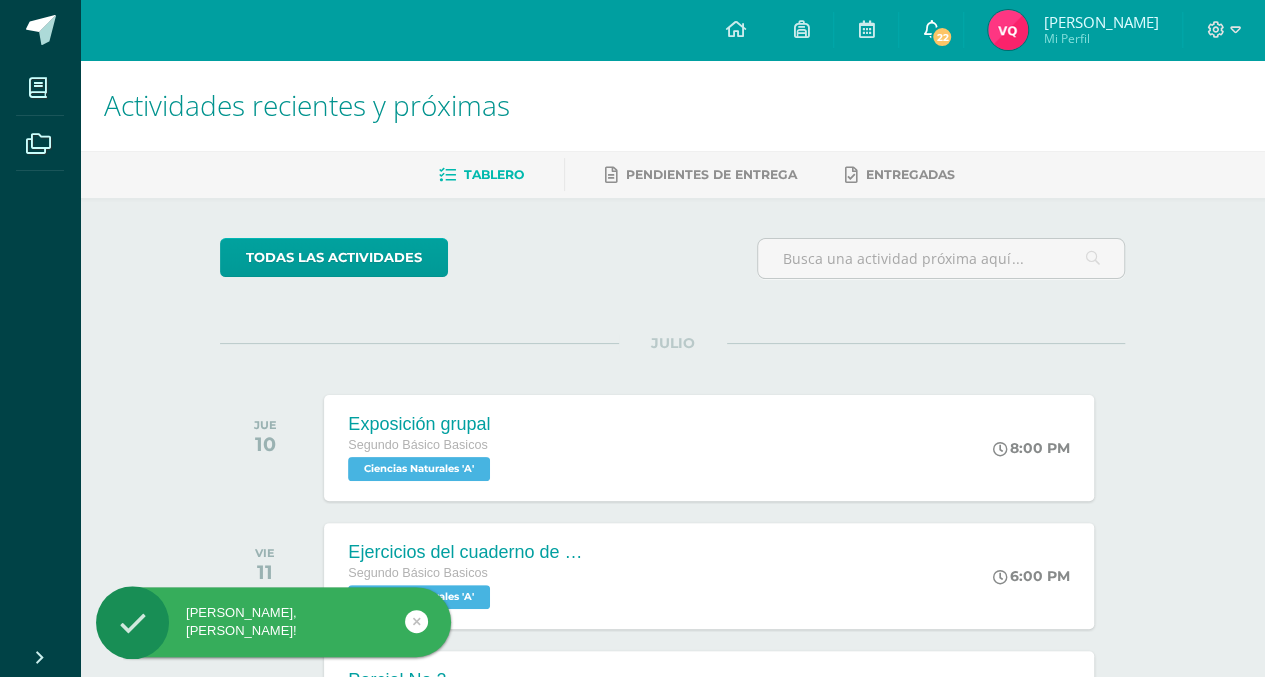 click on "22" at bounding box center (942, 37) 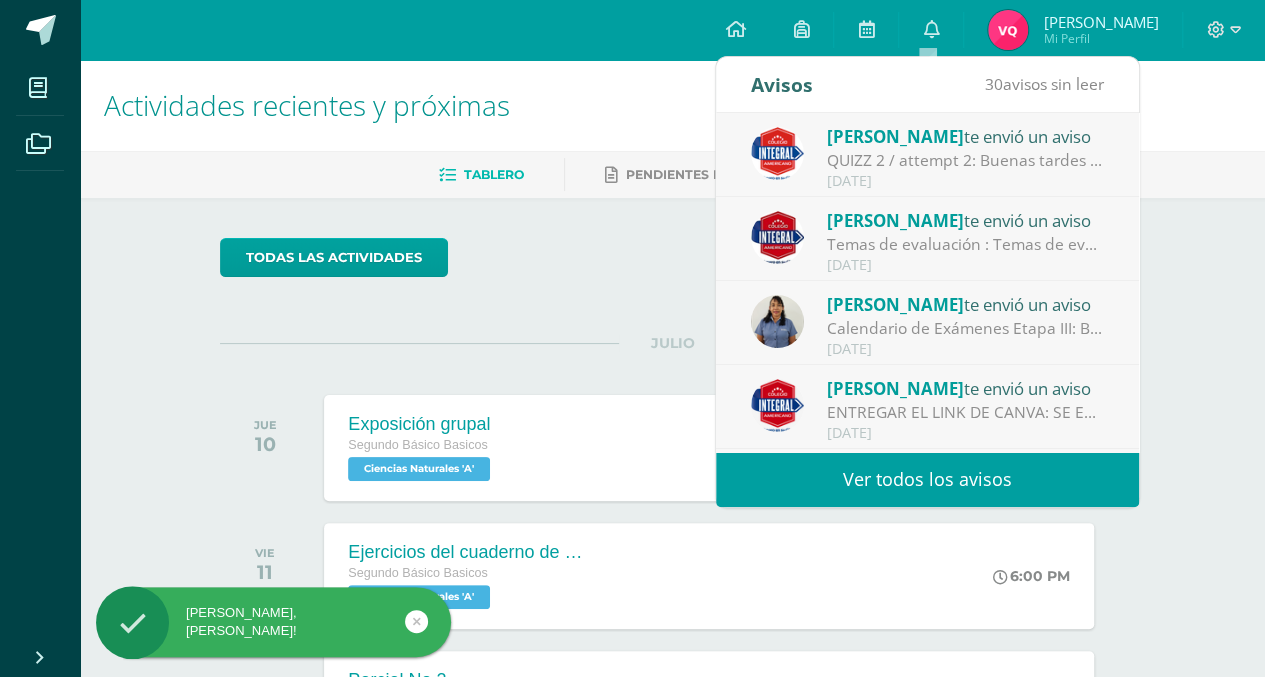click on "Ver todos los avisos" at bounding box center (927, 479) 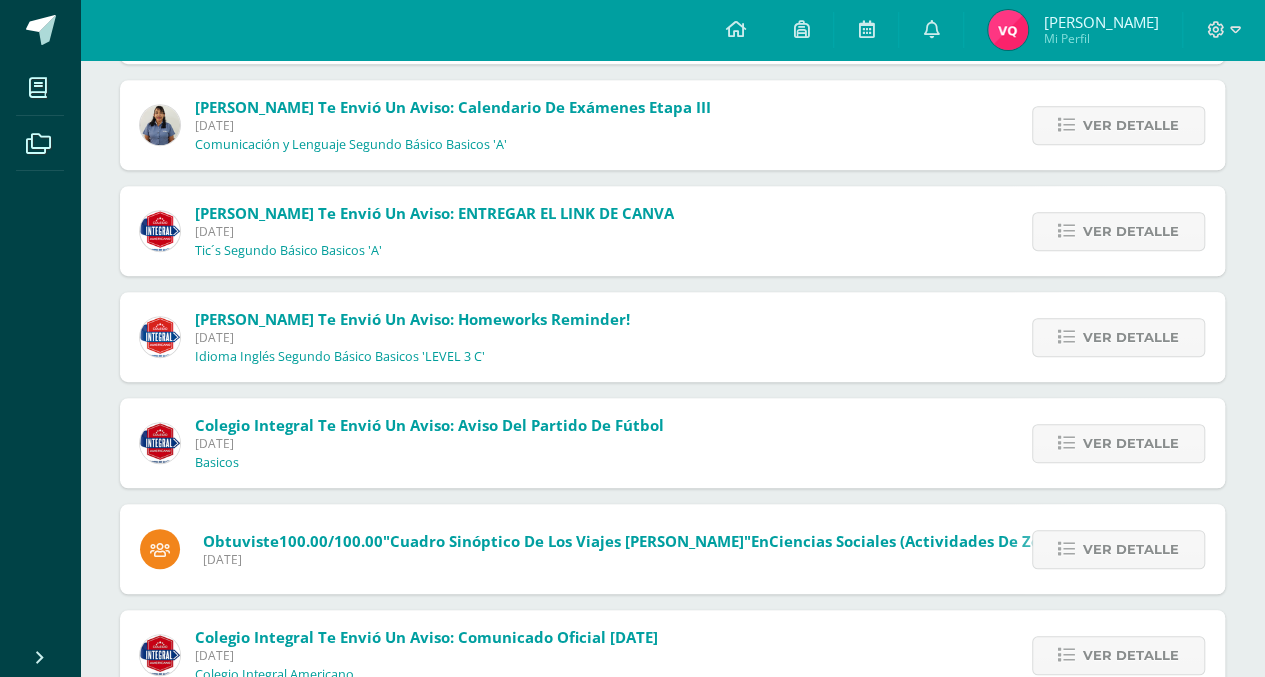 scroll, scrollTop: 443, scrollLeft: 0, axis: vertical 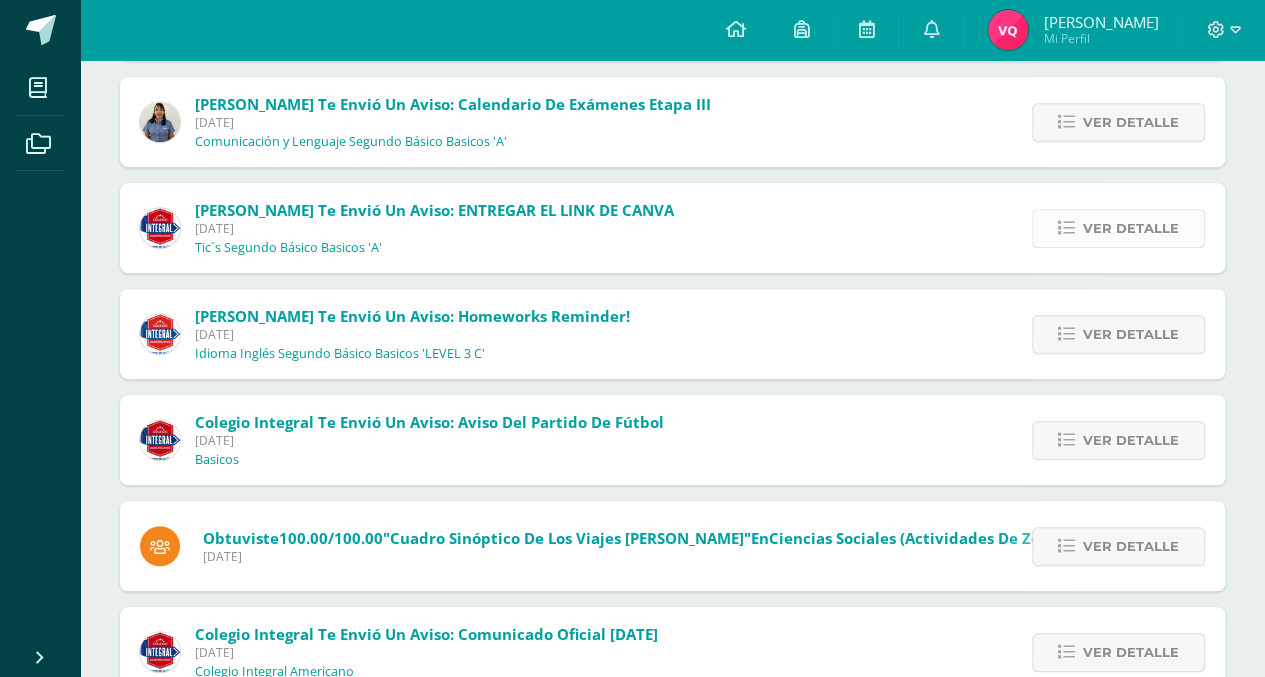 click on "Ver detalle" at bounding box center (1131, 228) 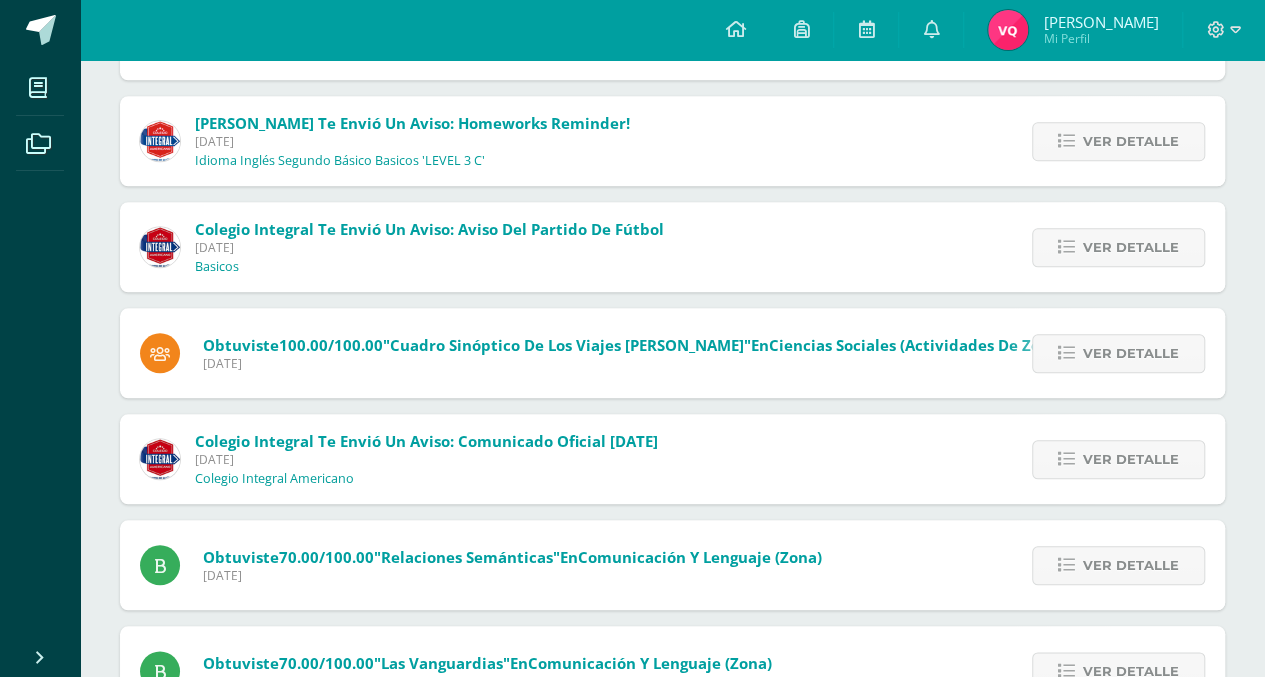 scroll, scrollTop: 782, scrollLeft: 0, axis: vertical 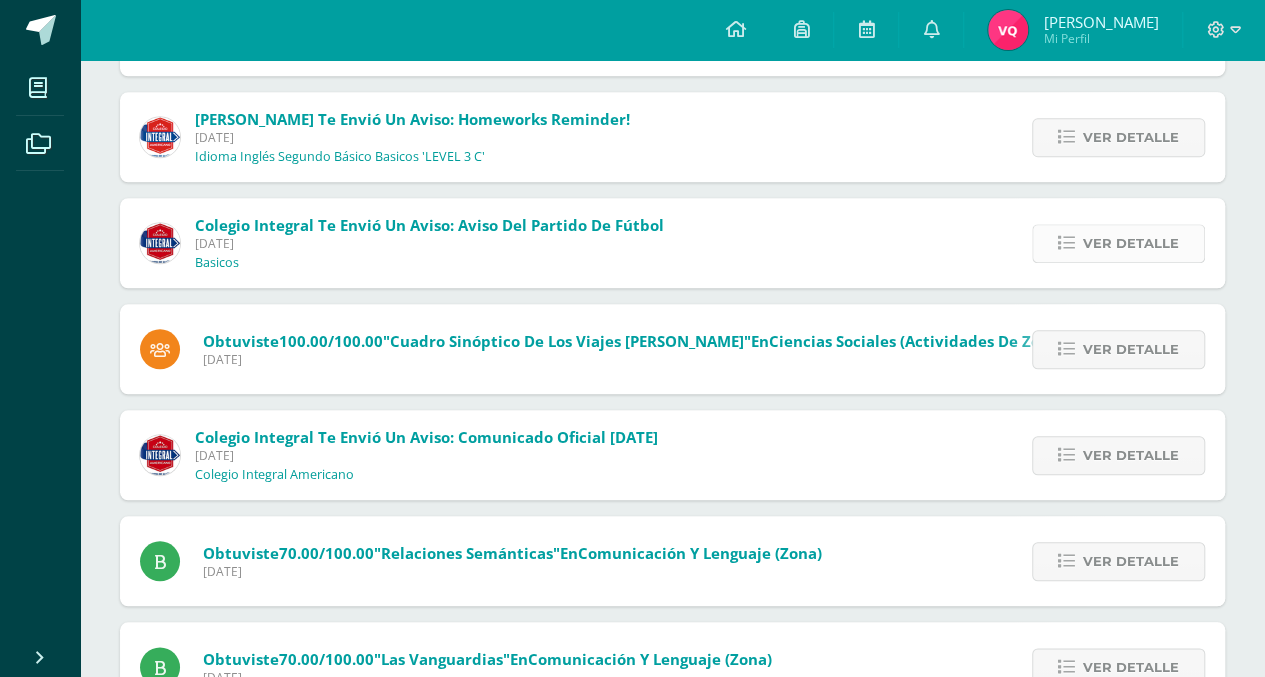 click on "Ver detalle" at bounding box center [1118, 243] 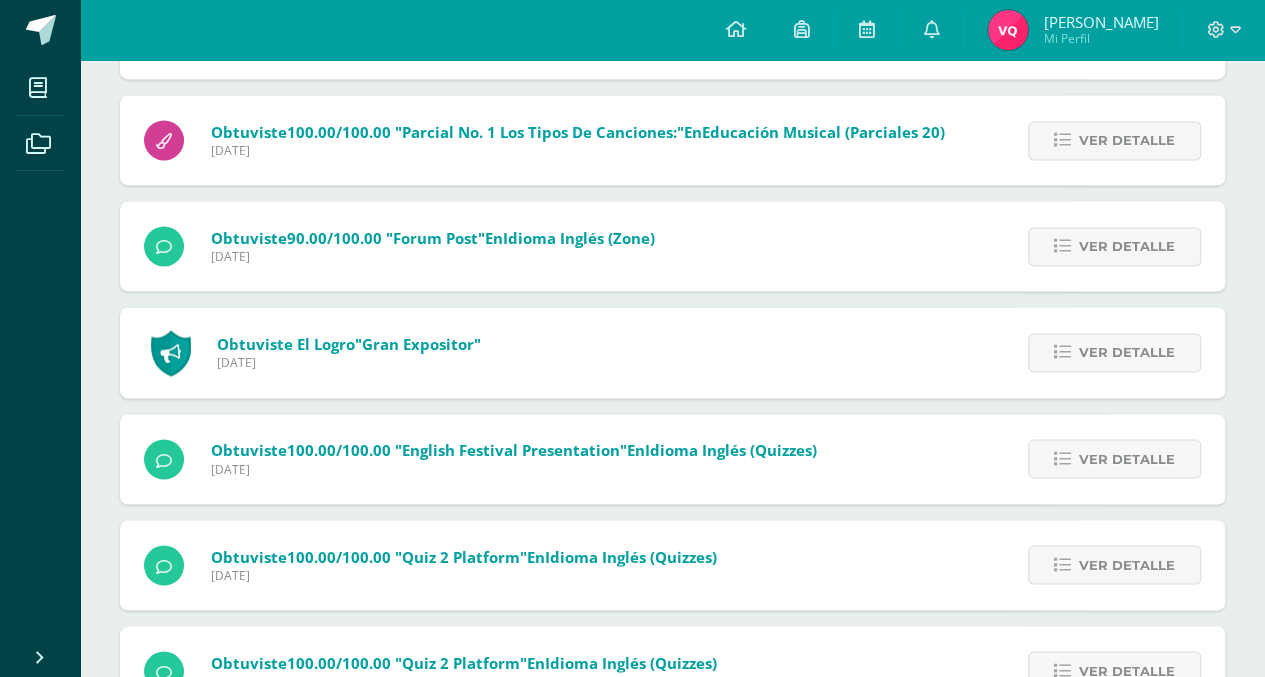scroll, scrollTop: 1441, scrollLeft: 0, axis: vertical 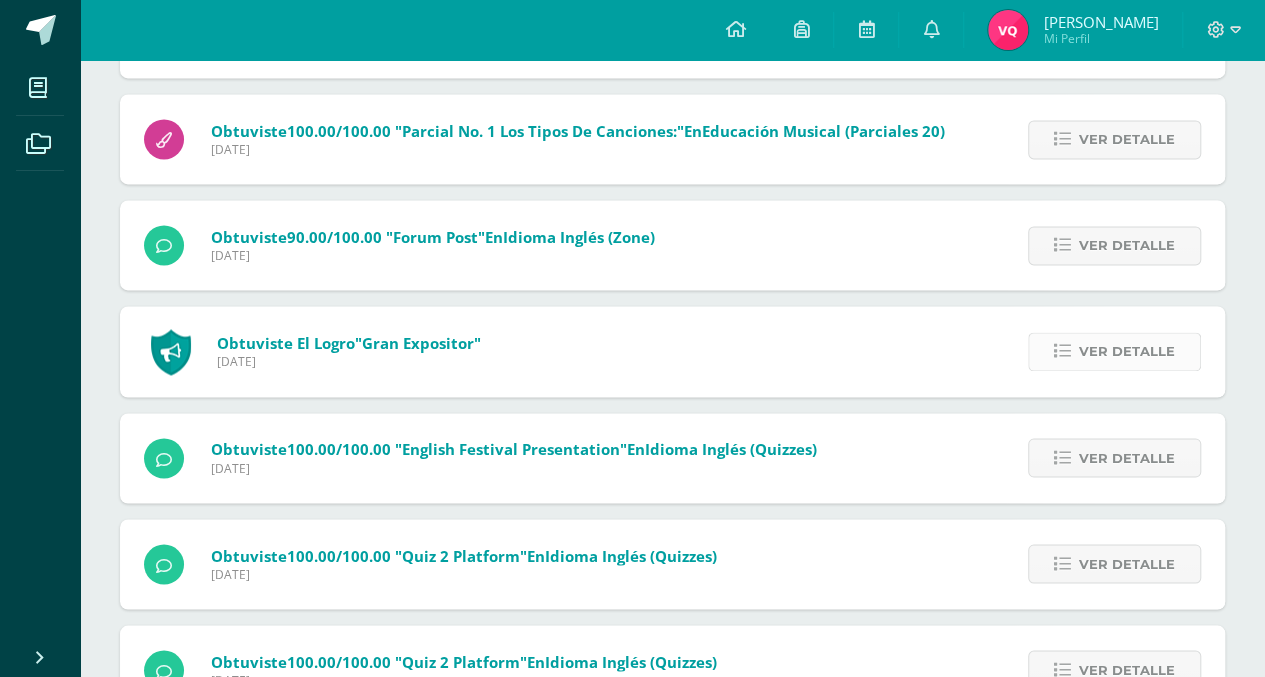 click on "Ver detalle" at bounding box center (1127, 351) 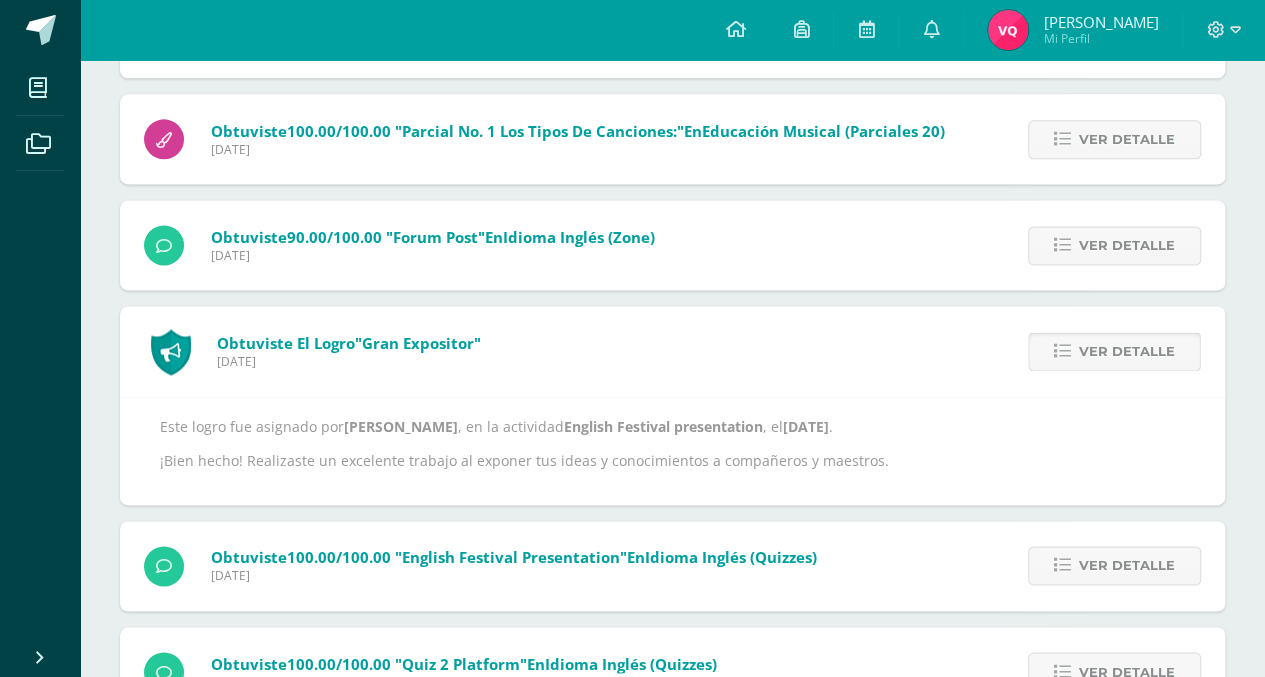 scroll, scrollTop: 1168, scrollLeft: 0, axis: vertical 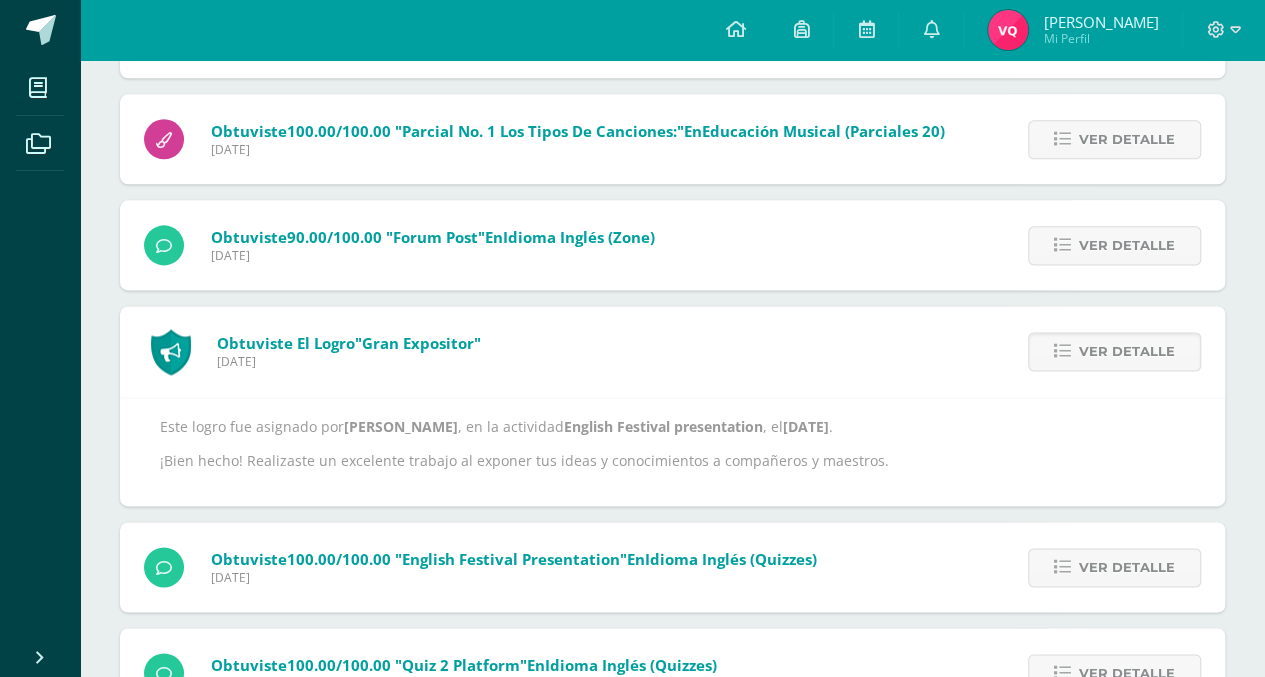 click on "[PERSON_NAME]" at bounding box center [1100, 22] 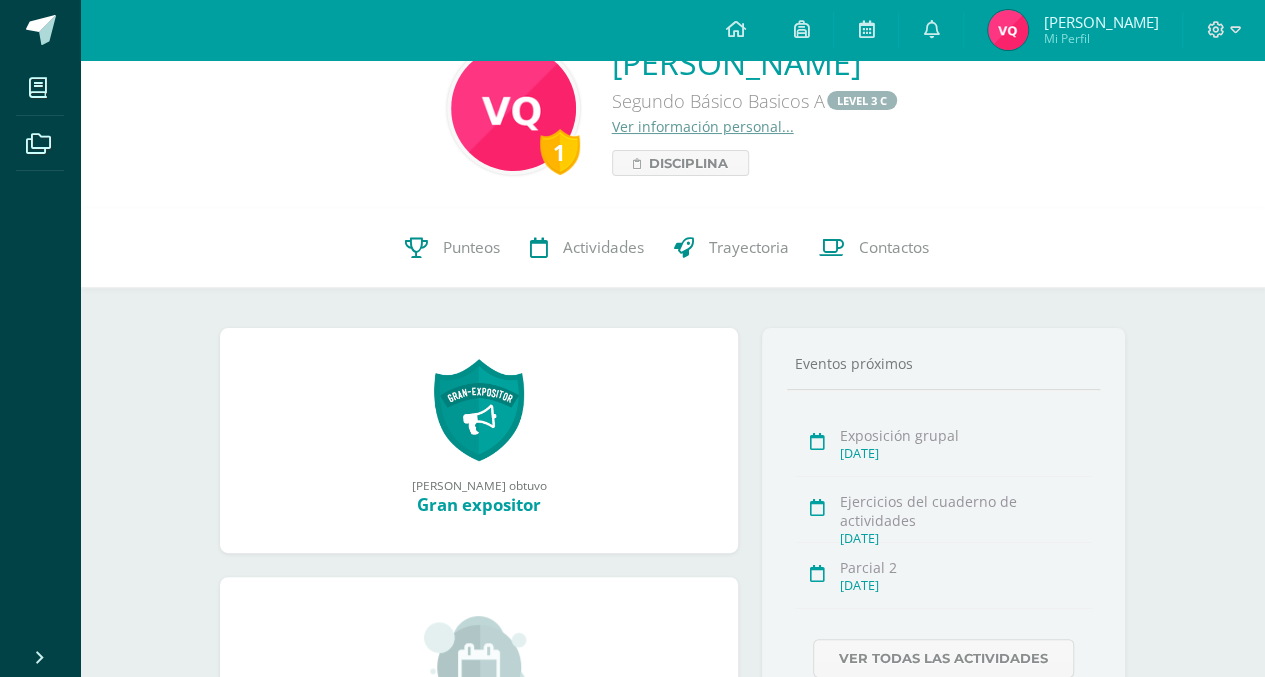 scroll, scrollTop: 0, scrollLeft: 0, axis: both 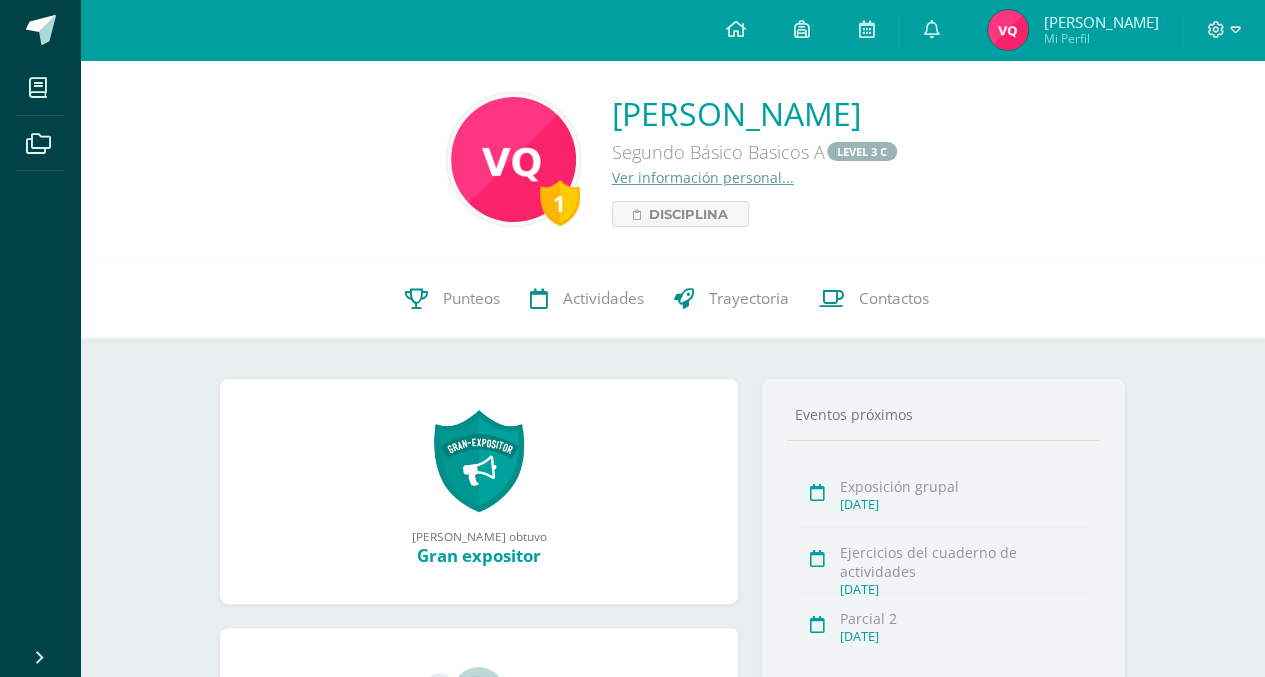 click on "[PERSON_NAME] ganó el logro:   Gran expositor   Asignado por
[PERSON_NAME]
[DATE]
El estudiante realizó un excelente trabajo al exponer sus ideas y conocimientos frente a los demás.
[PERSON_NAME] obtuvo
Gran expositor" at bounding box center (479, 491) 